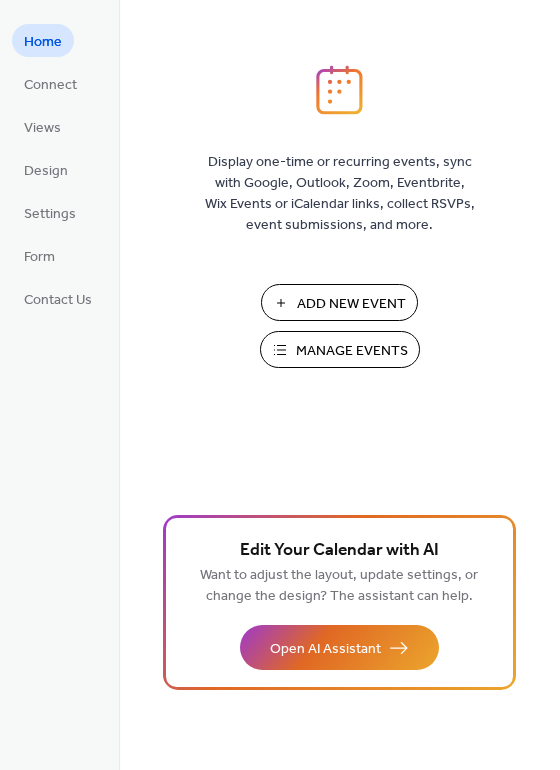 scroll, scrollTop: 0, scrollLeft: 0, axis: both 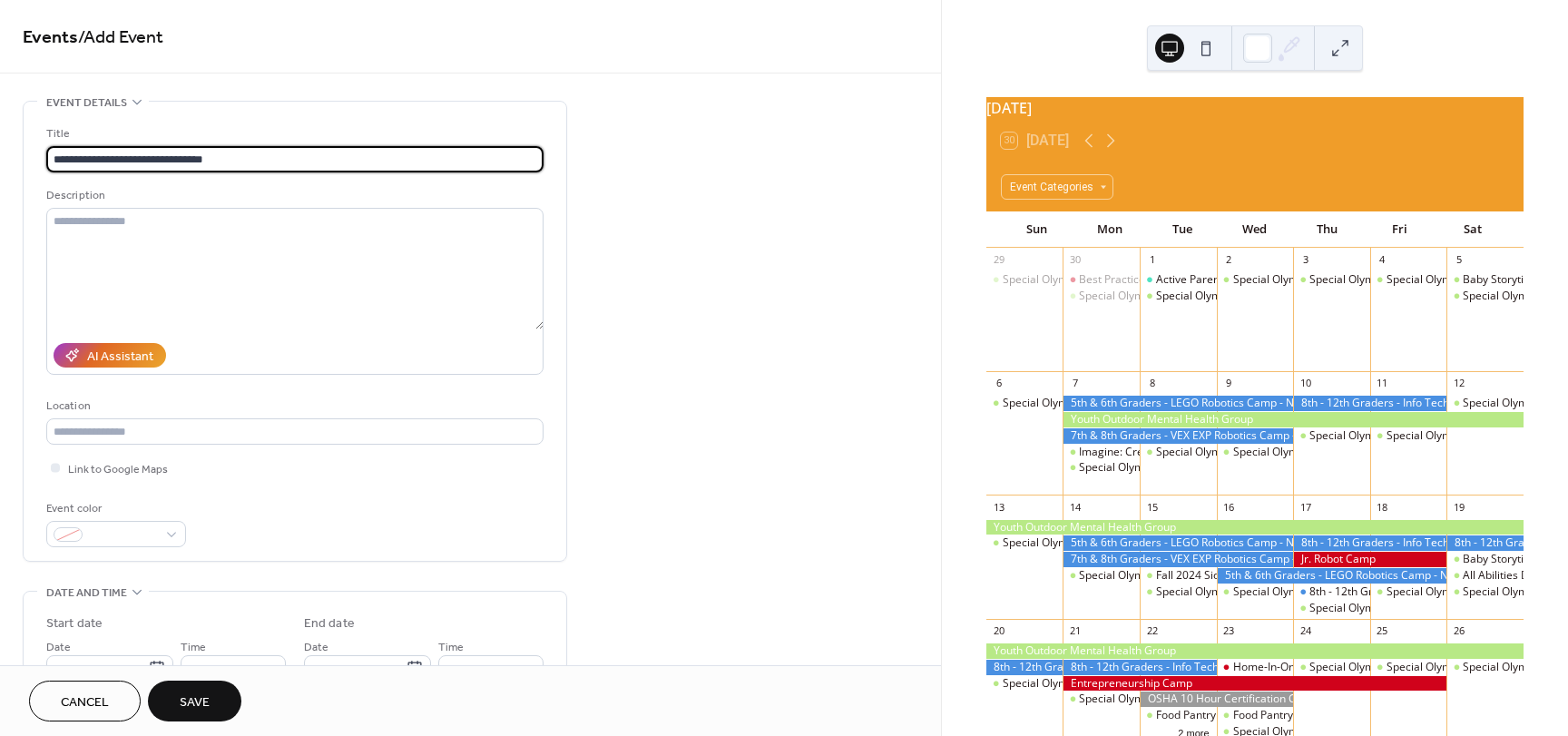 type on "**********" 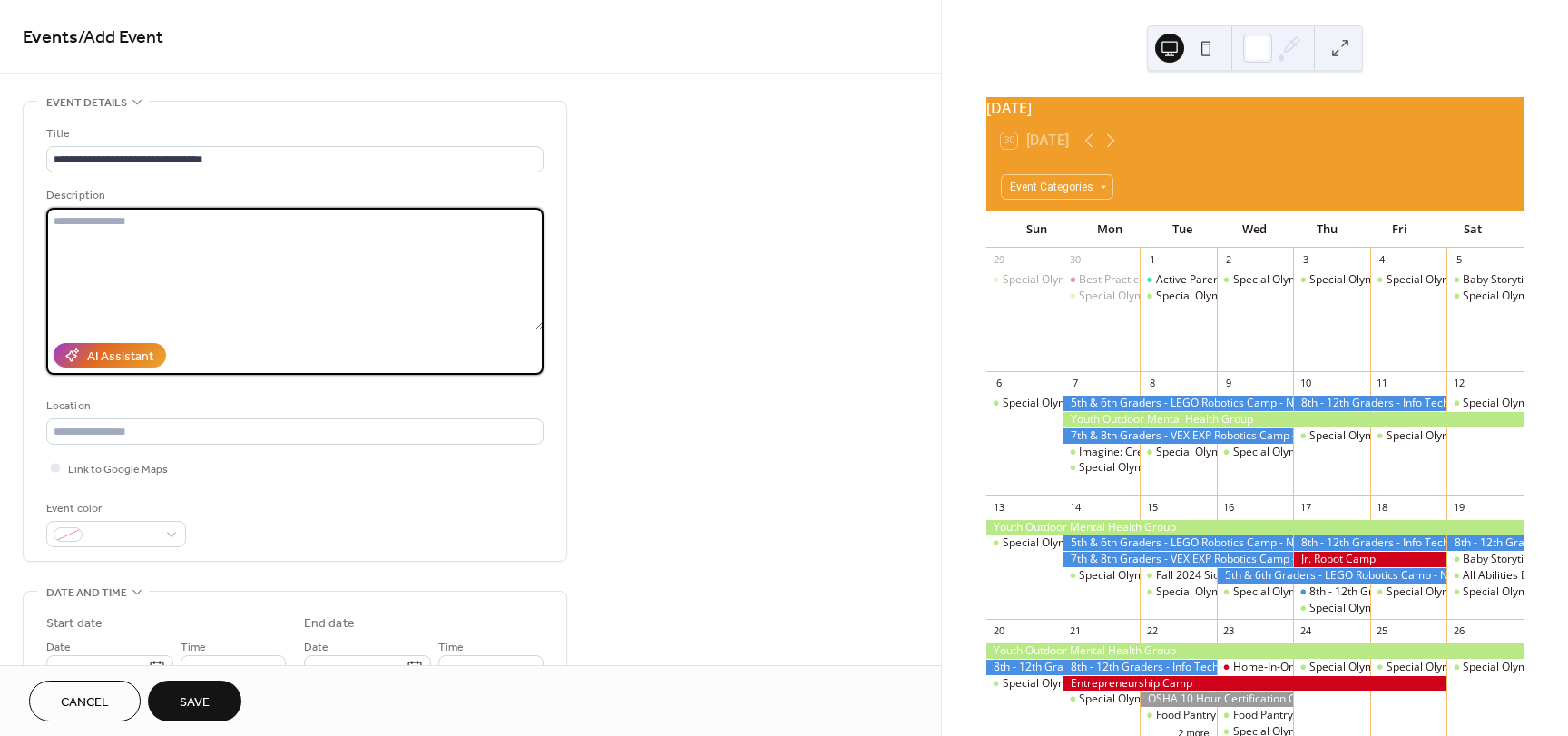 click at bounding box center (295, 269) 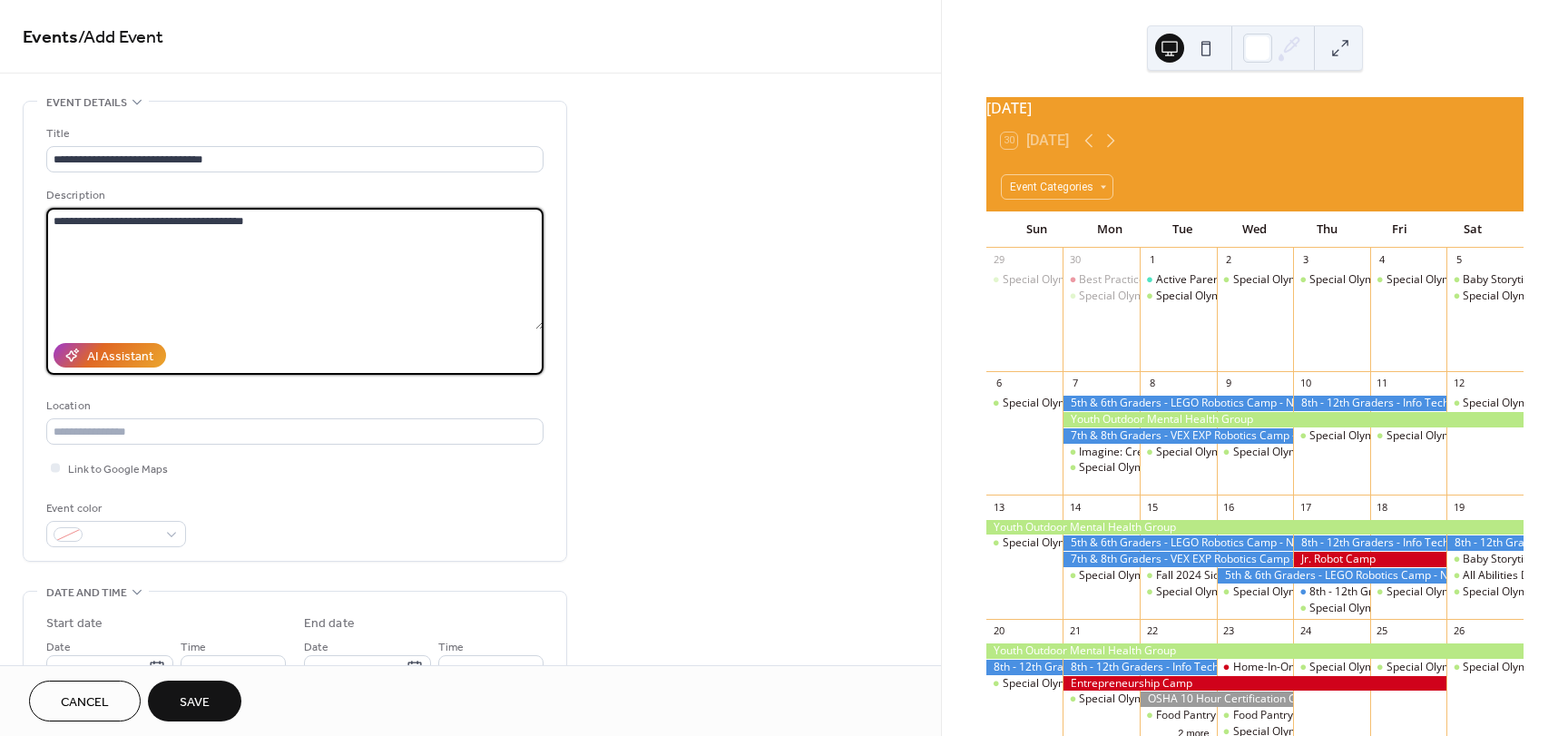 click on "**********" at bounding box center [295, 269] 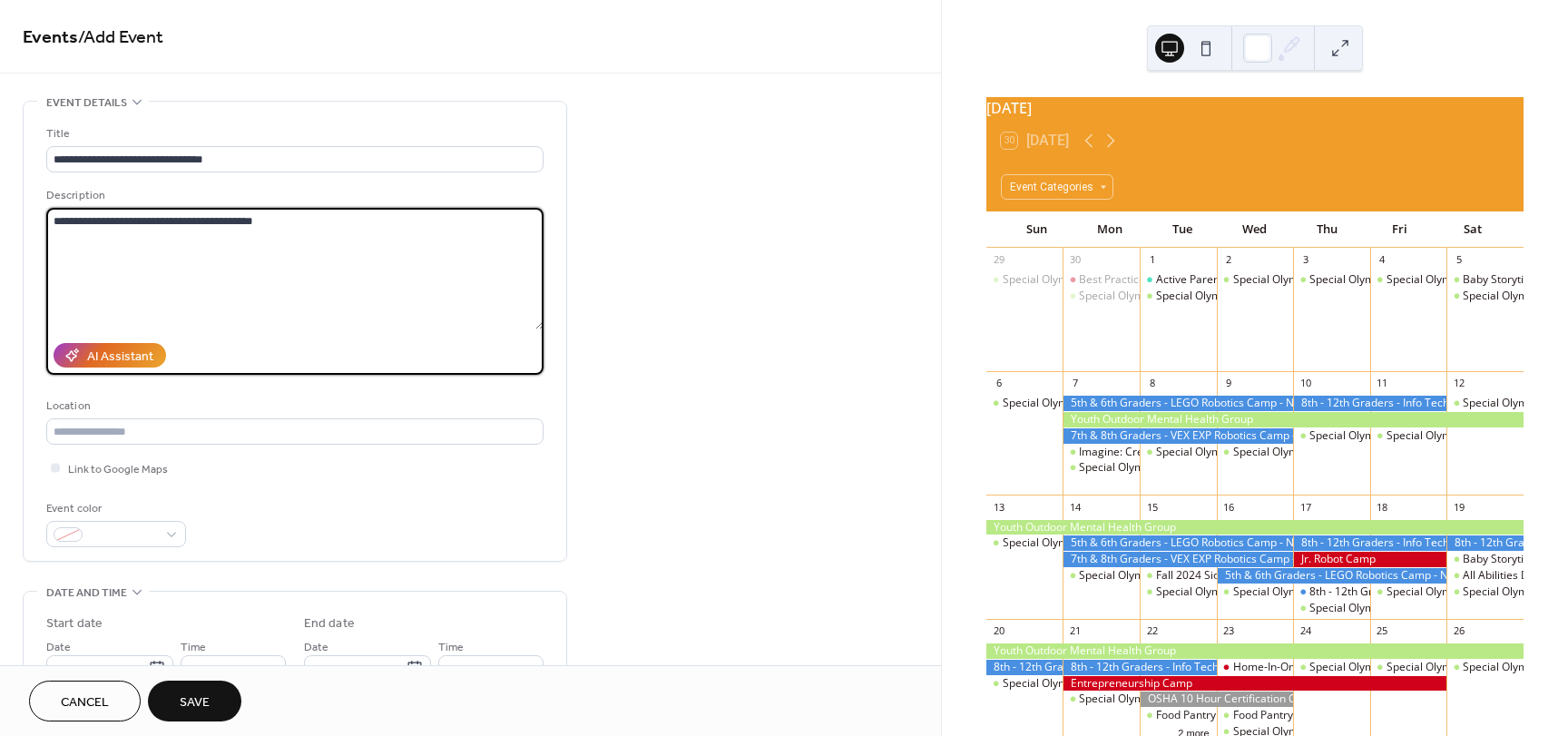 paste on "**********" 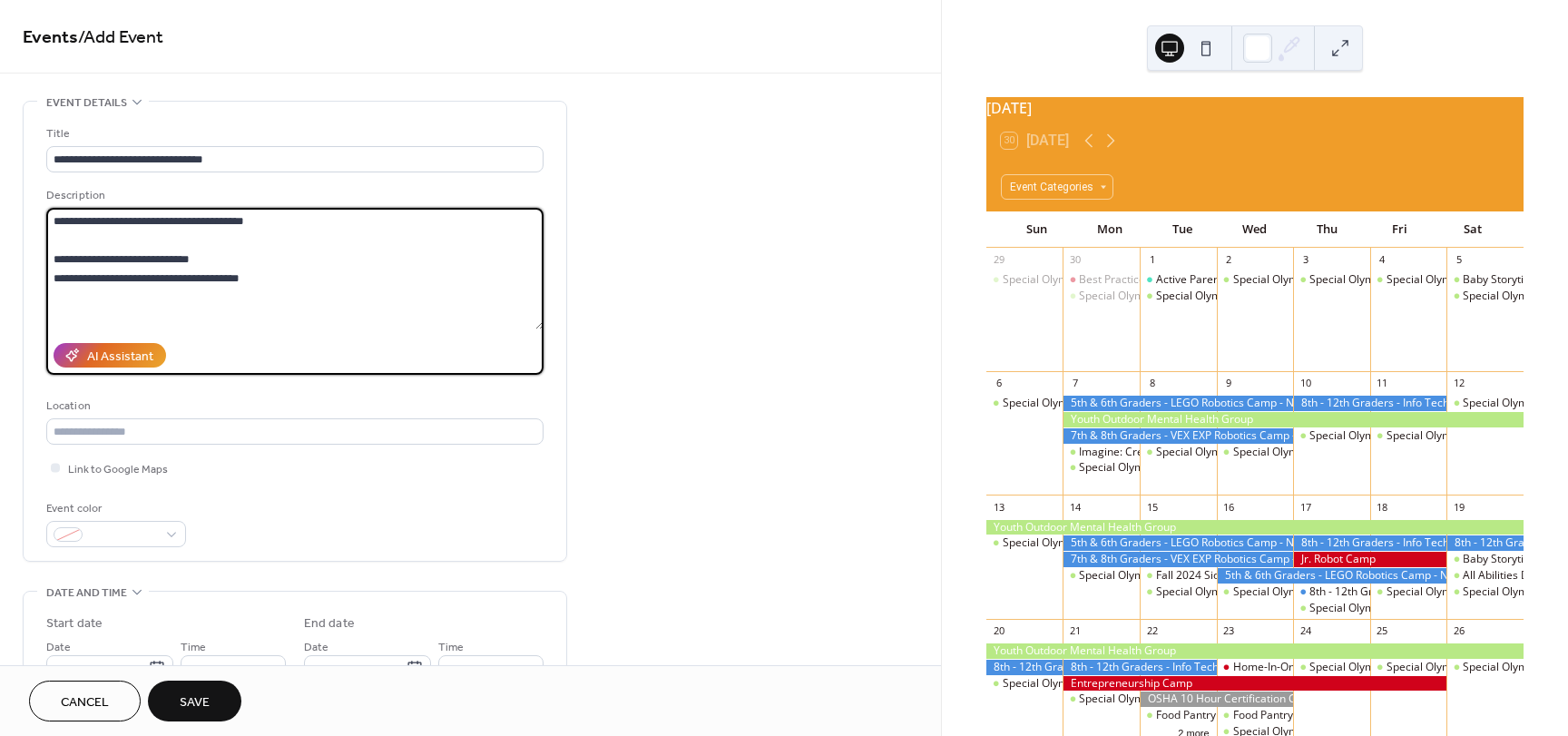click on "**********" at bounding box center (295, 269) 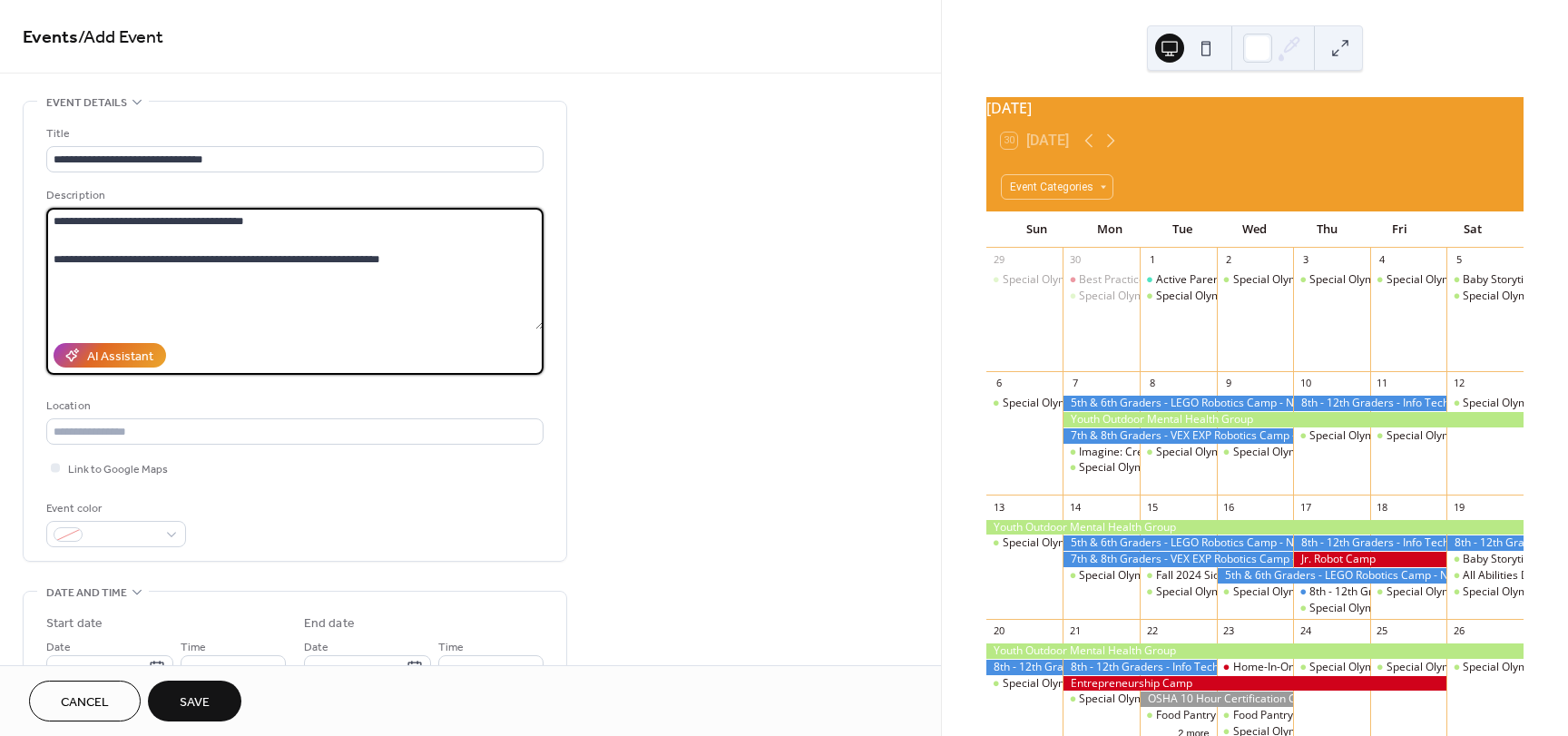 click on "**********" at bounding box center (295, 269) 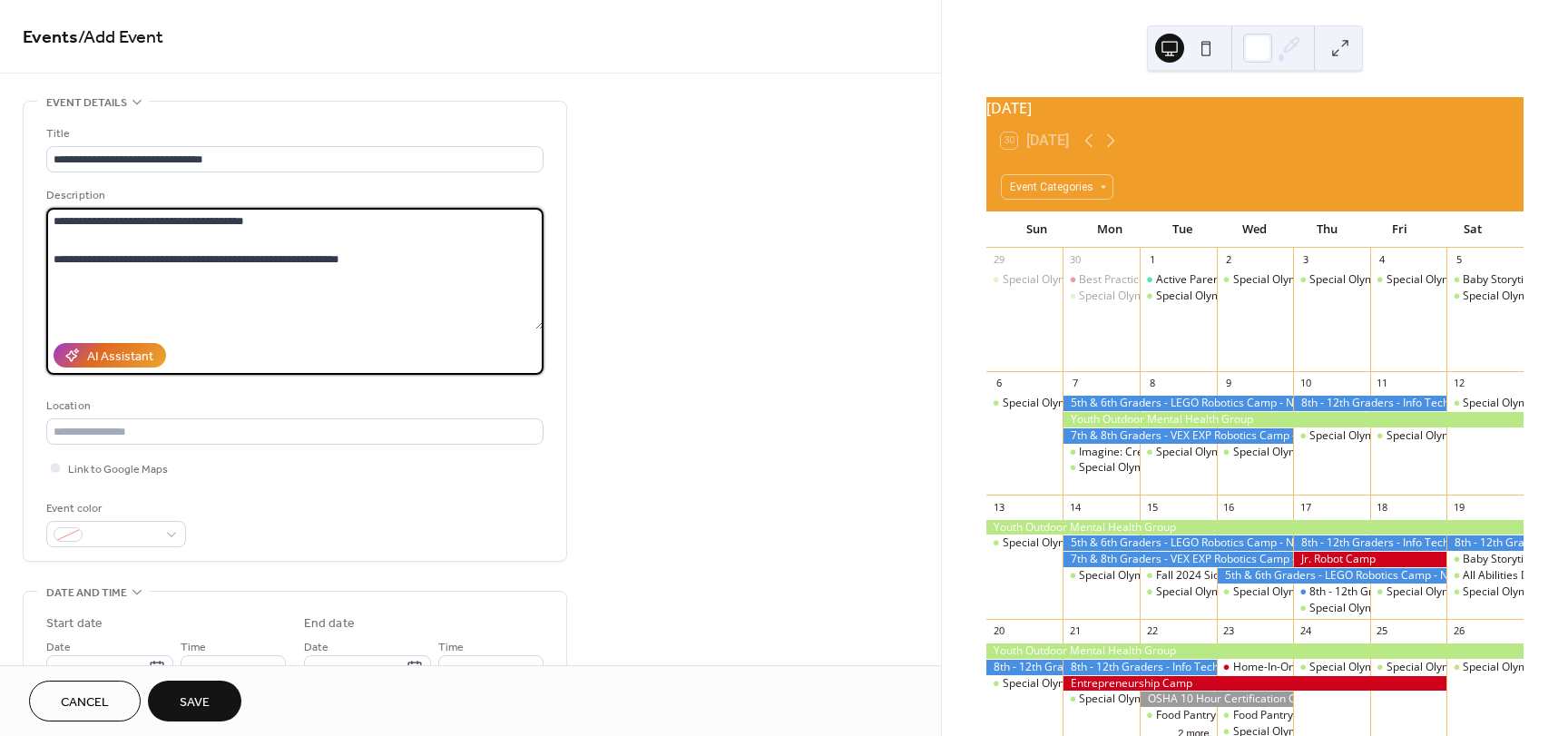 click on "**********" at bounding box center (295, 269) 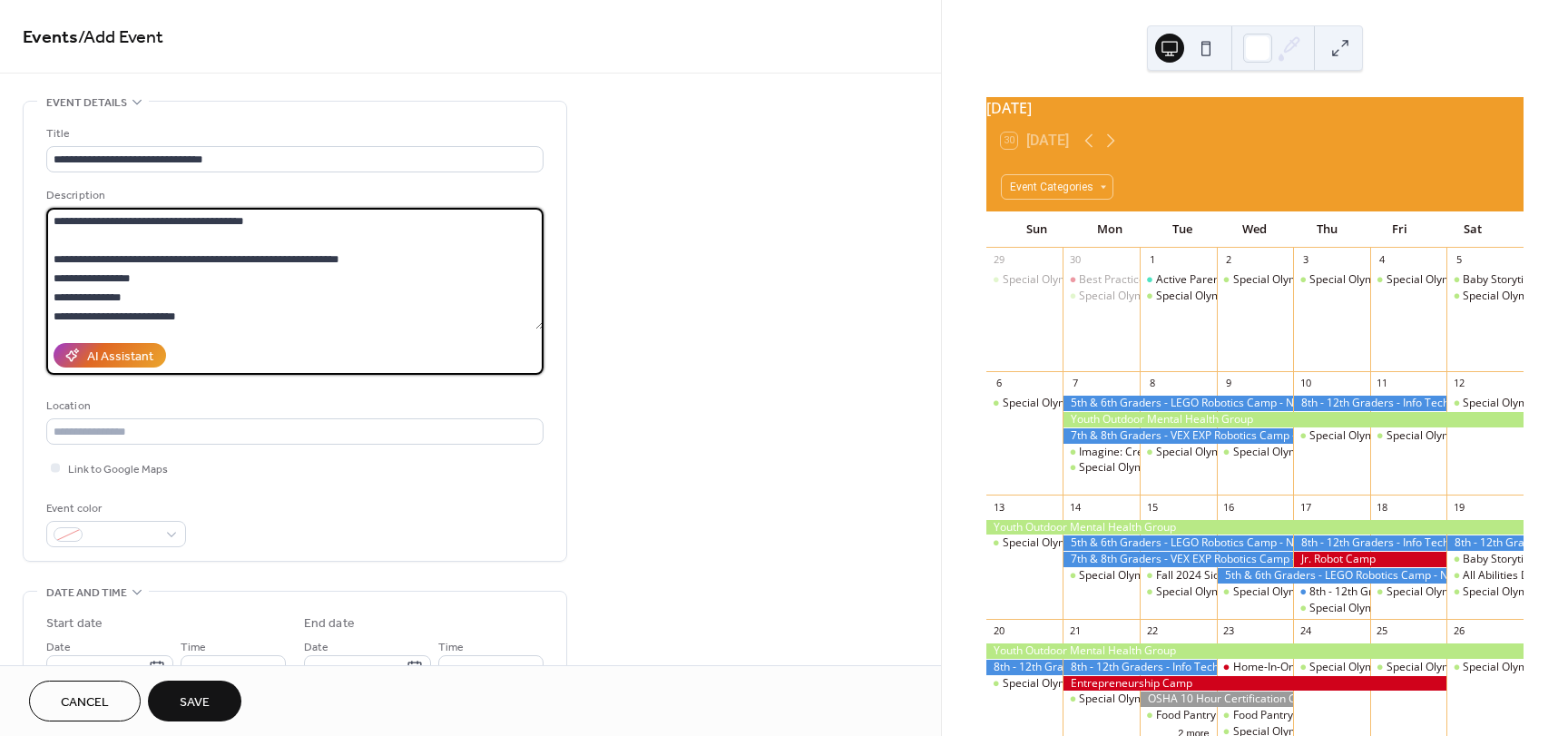 scroll, scrollTop: 16, scrollLeft: 0, axis: vertical 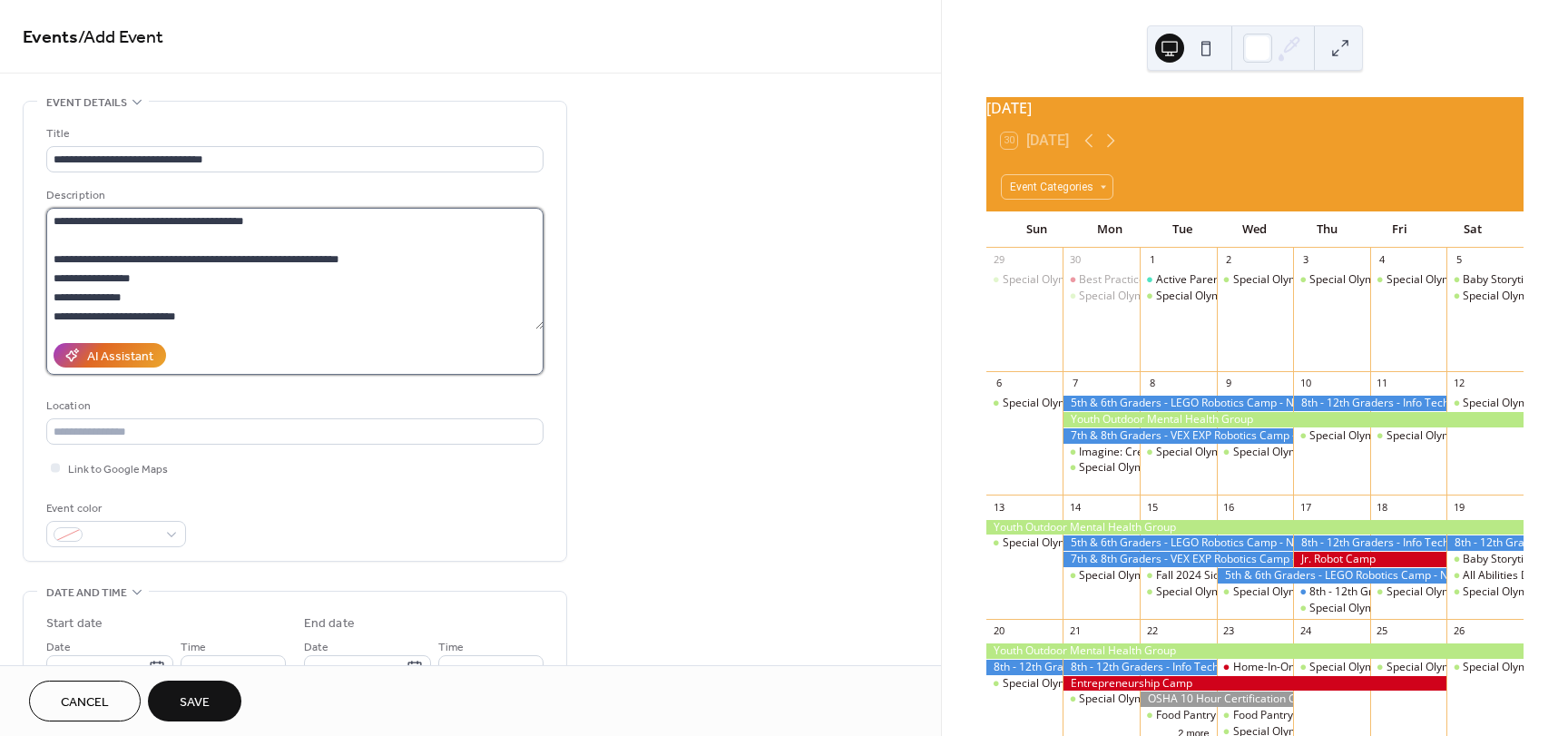 click on "**********" at bounding box center [295, 269] 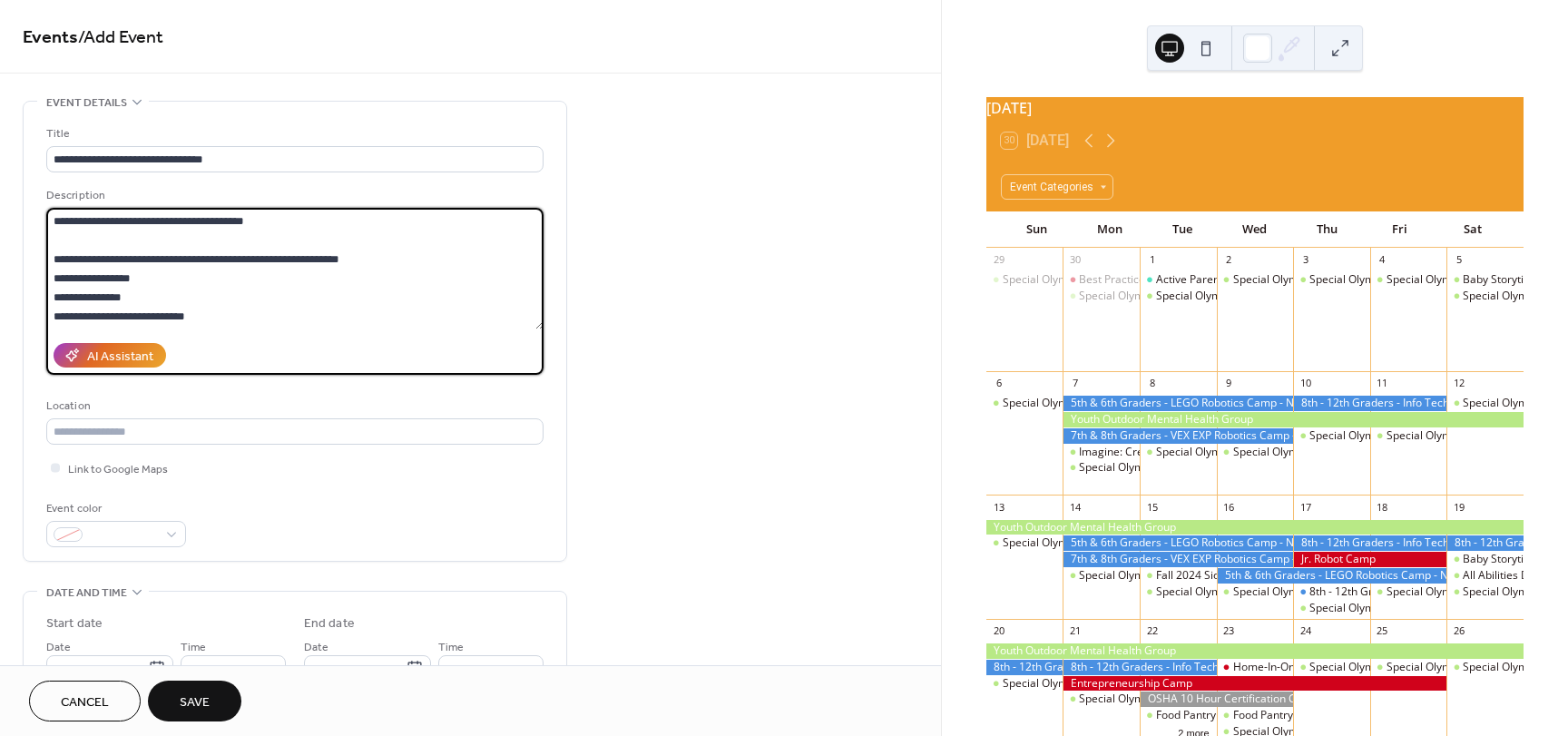 scroll, scrollTop: 35, scrollLeft: 0, axis: vertical 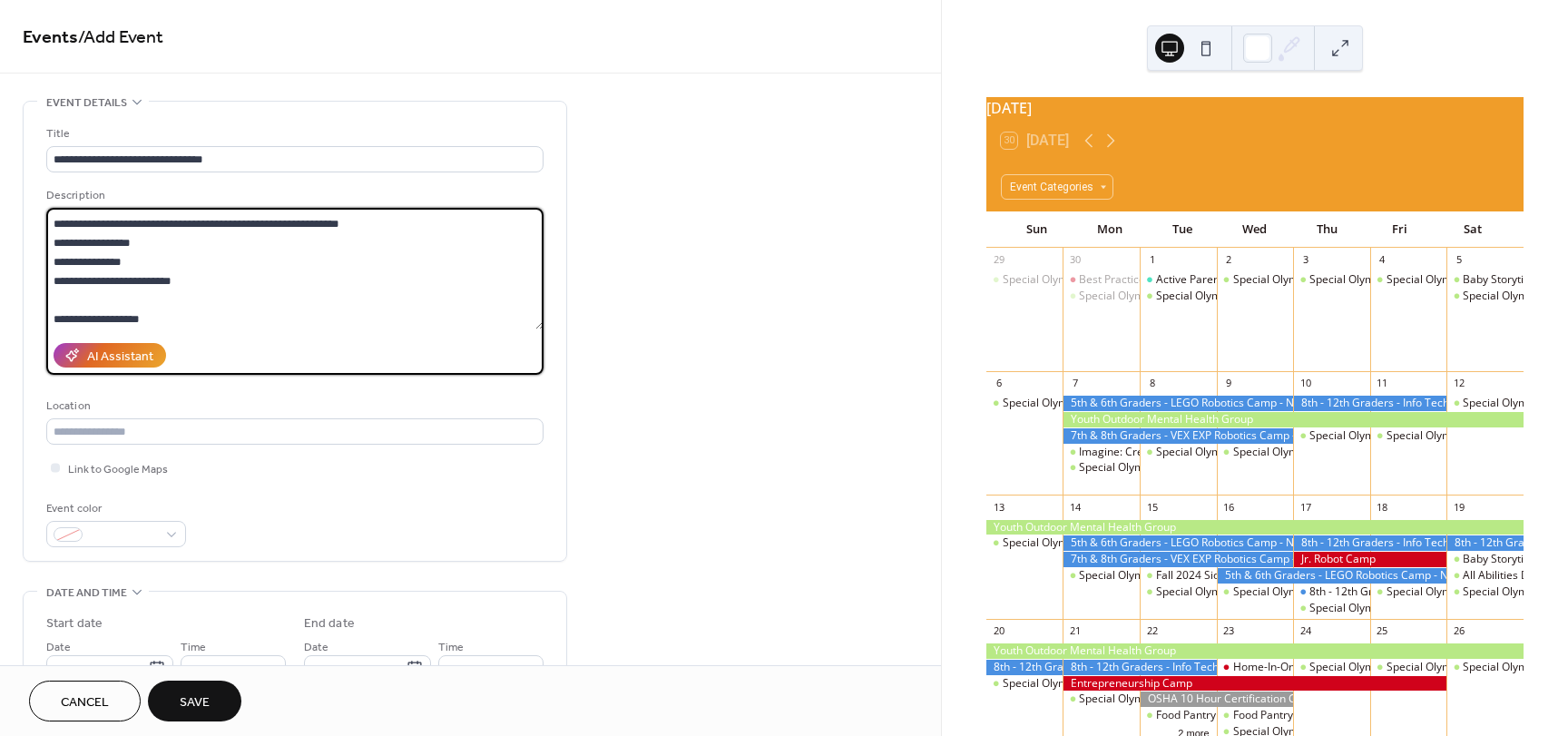 paste on "**********" 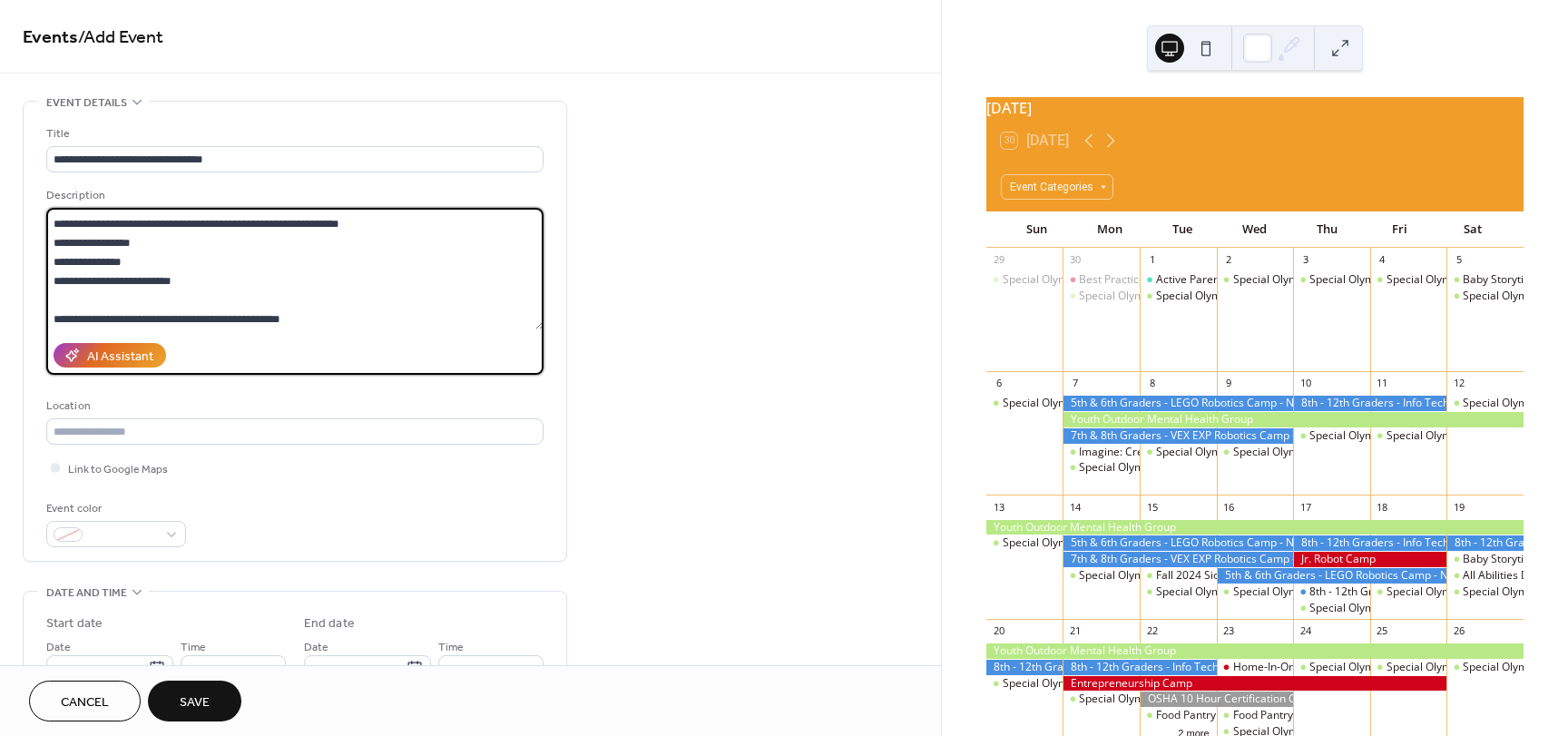 type on "**********" 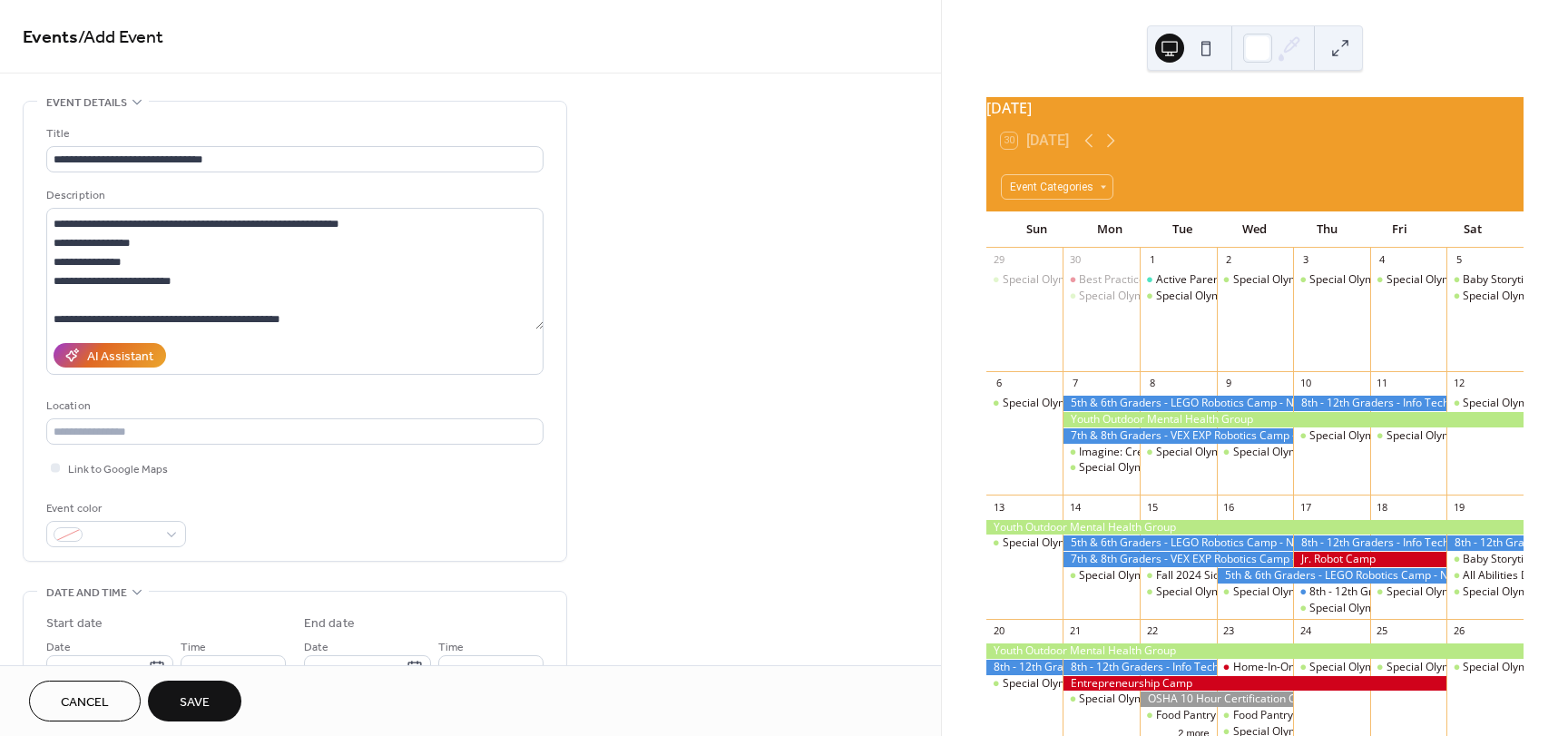 click on "AI Assistant" at bounding box center (295, 355) 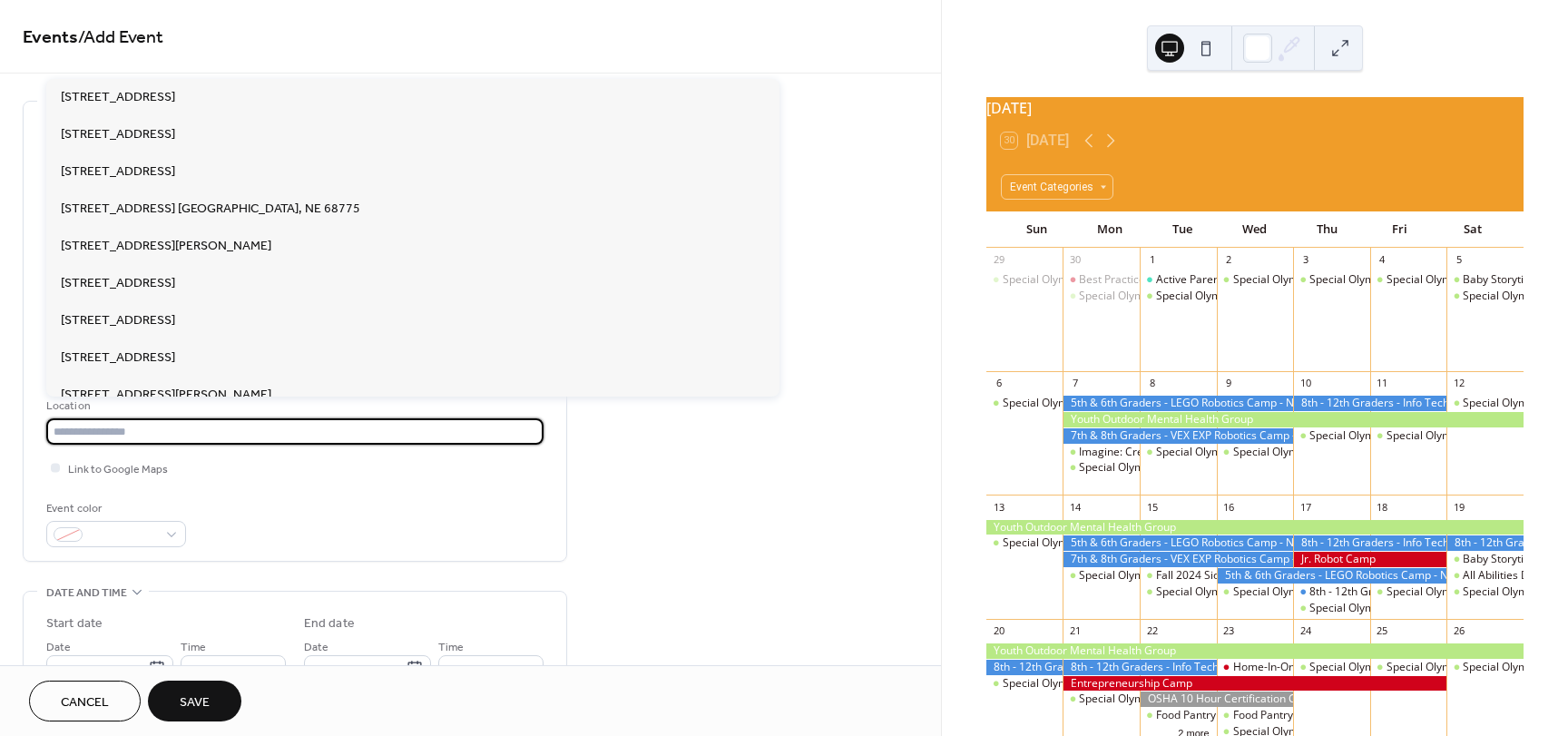 click at bounding box center (295, 431) 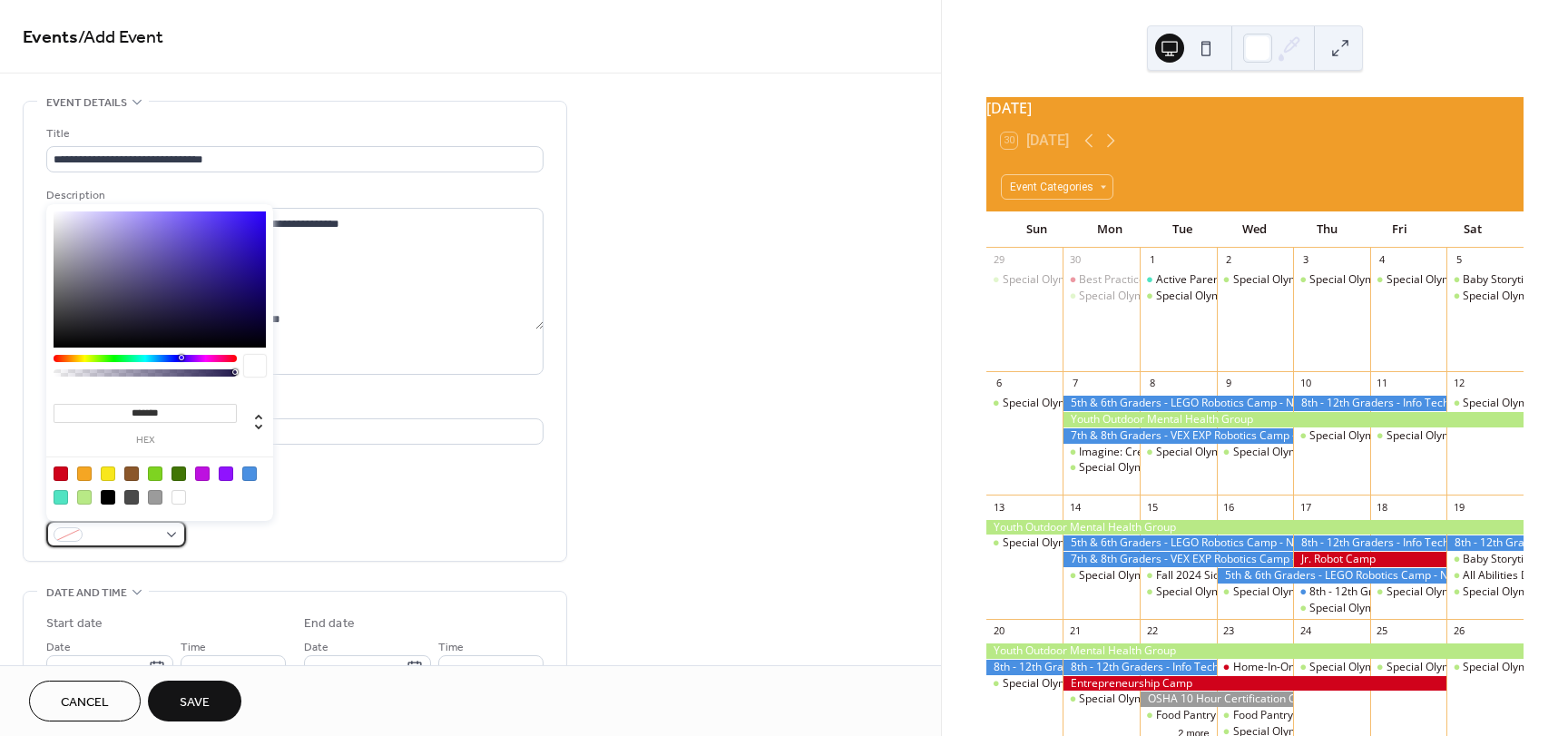 click at bounding box center (123, 535) 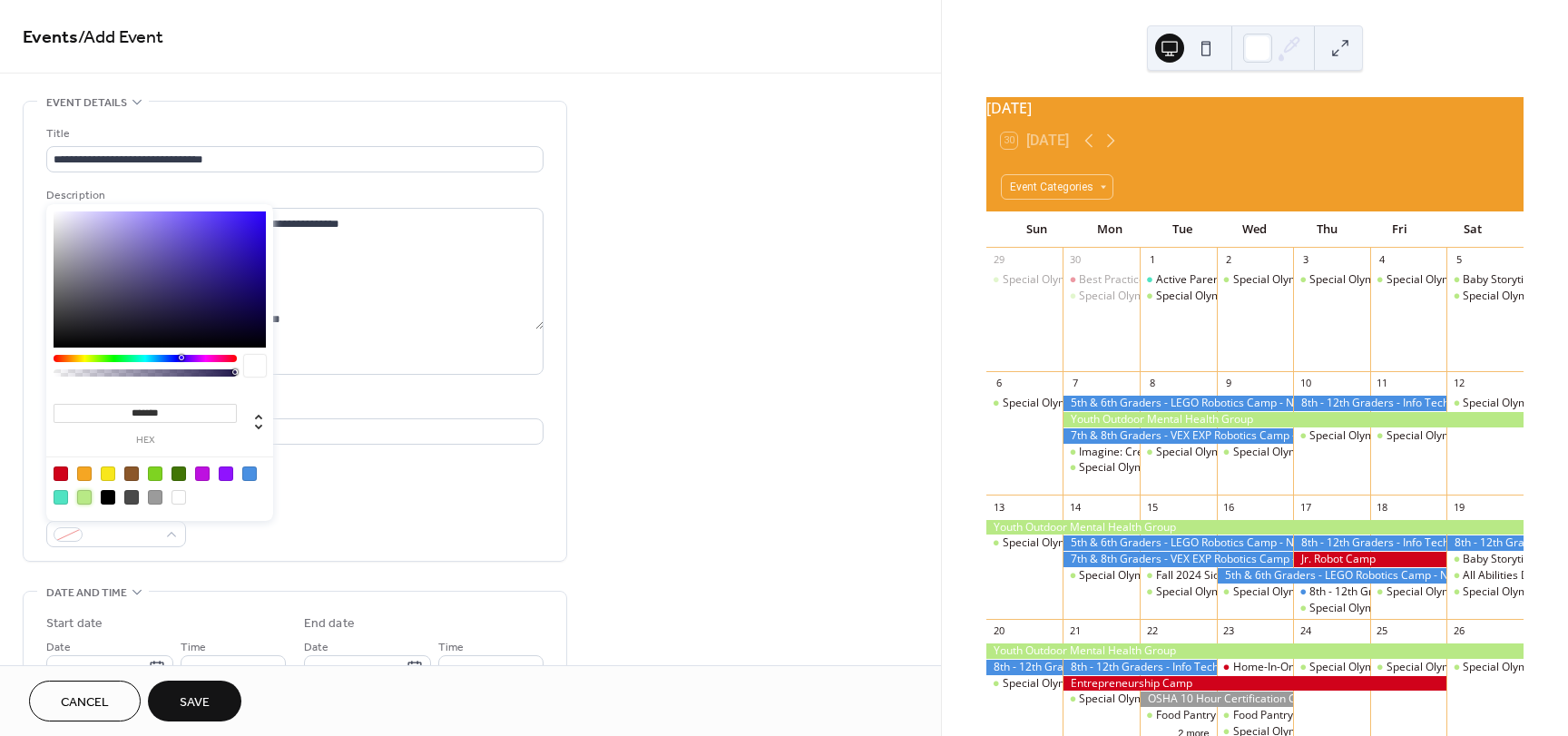 click at bounding box center (84, 497) 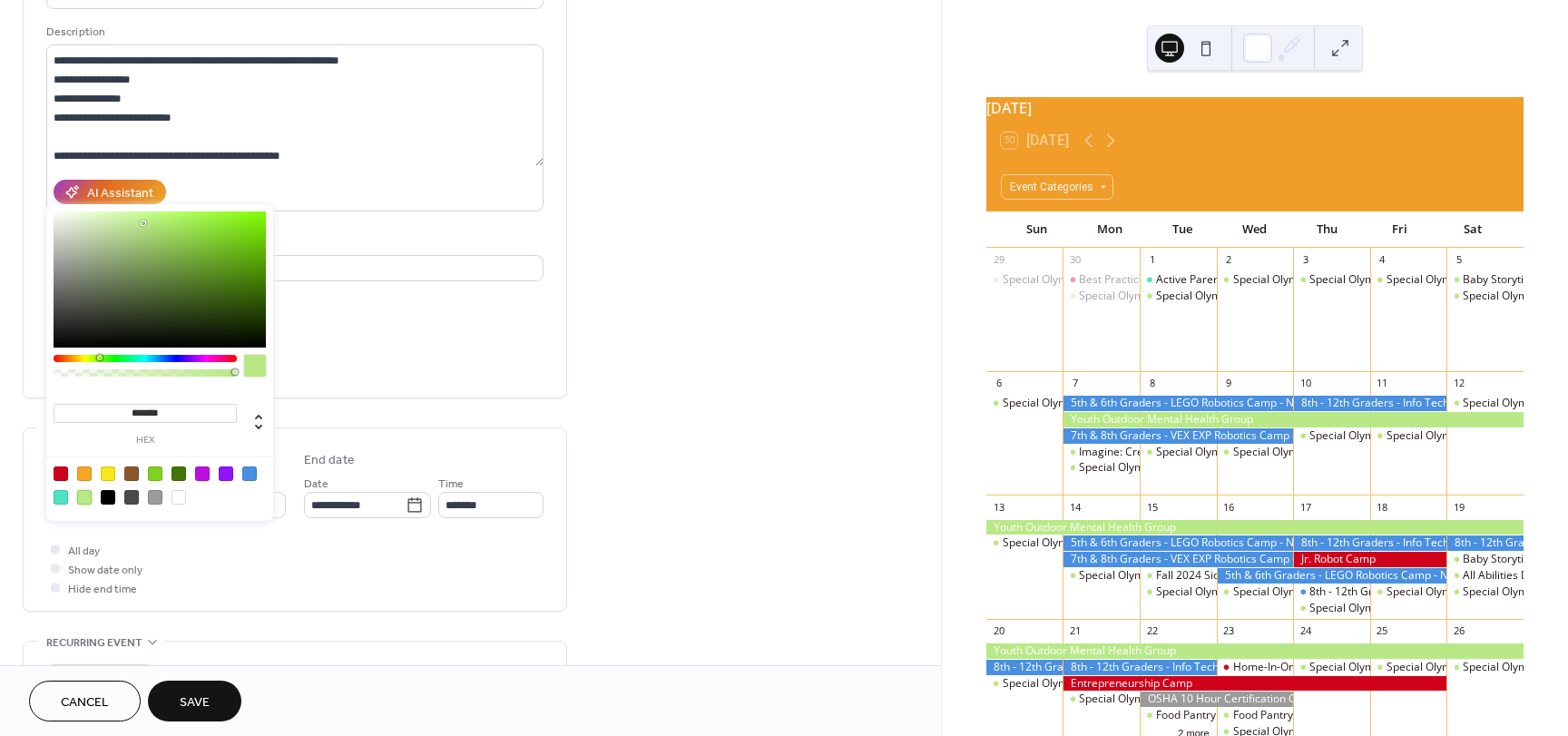 scroll, scrollTop: 272, scrollLeft: 0, axis: vertical 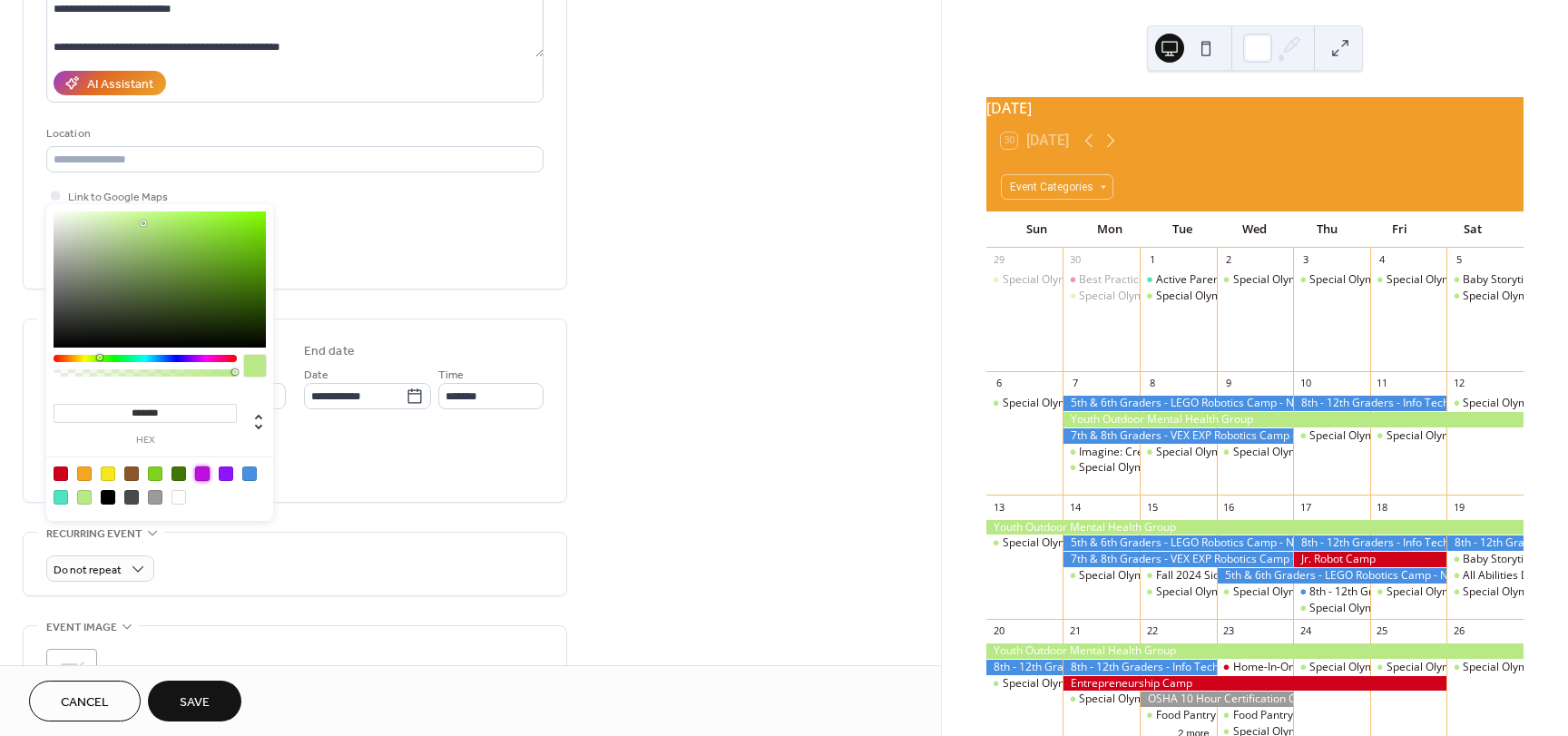 click at bounding box center [202, 474] 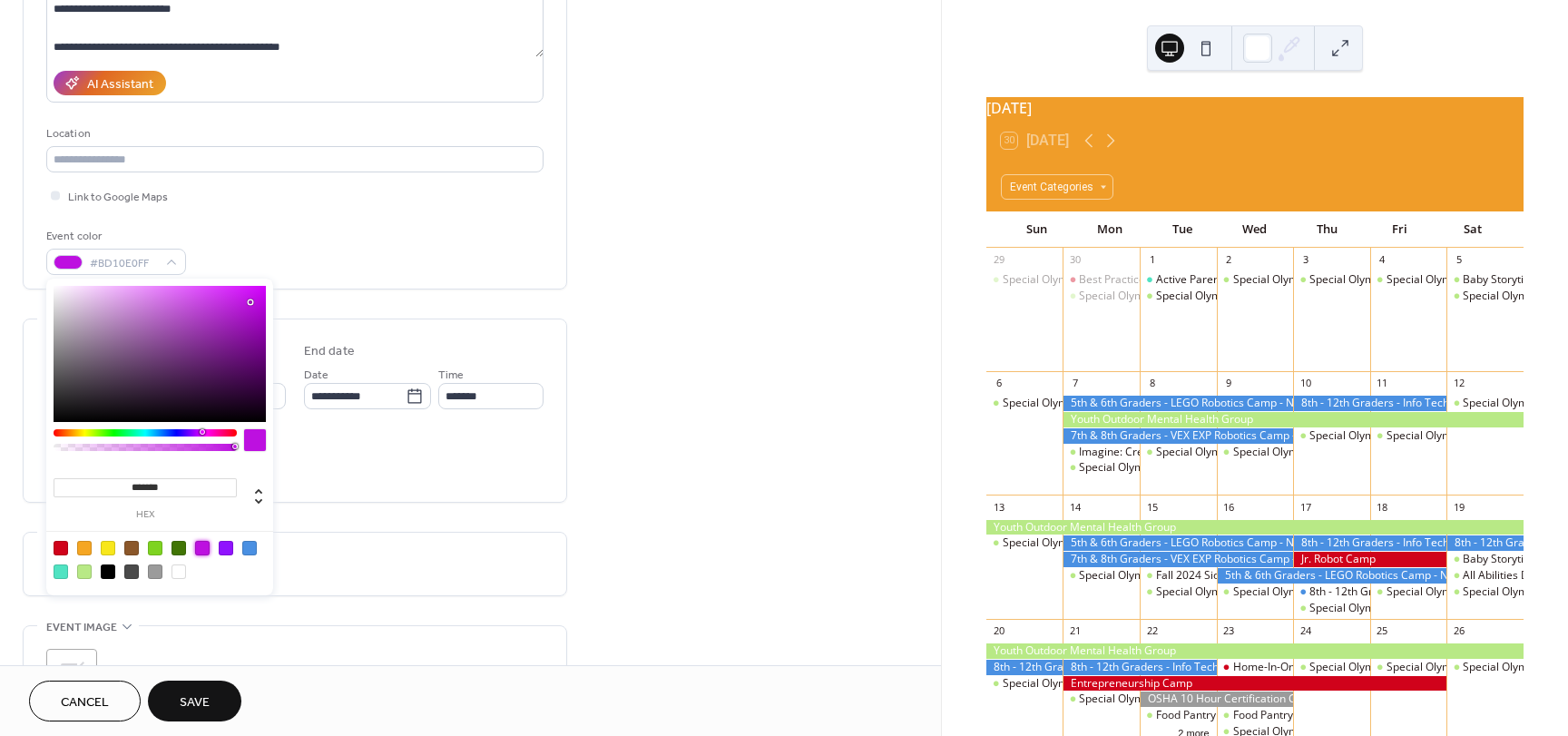 click on "**********" at bounding box center [295, 530] 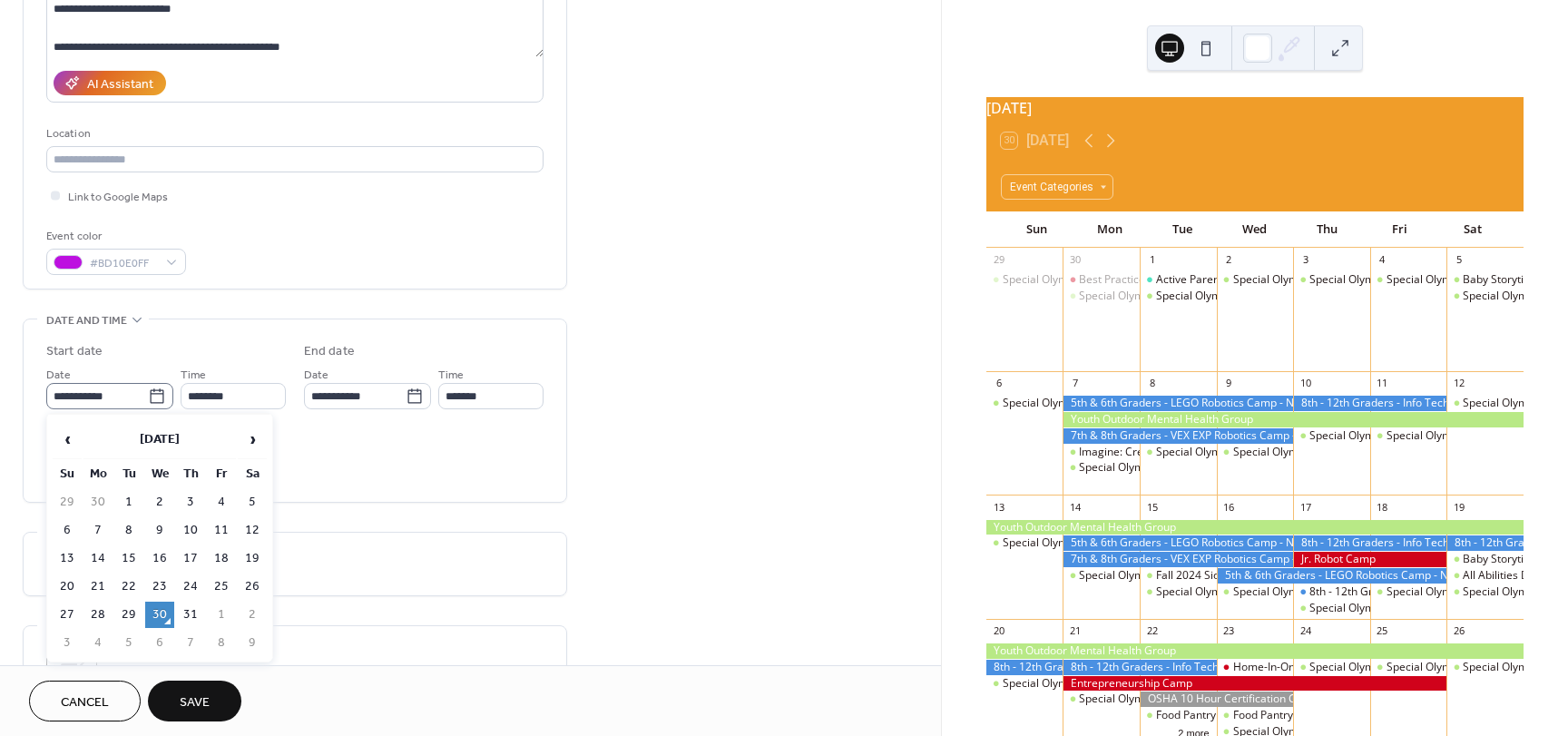 click 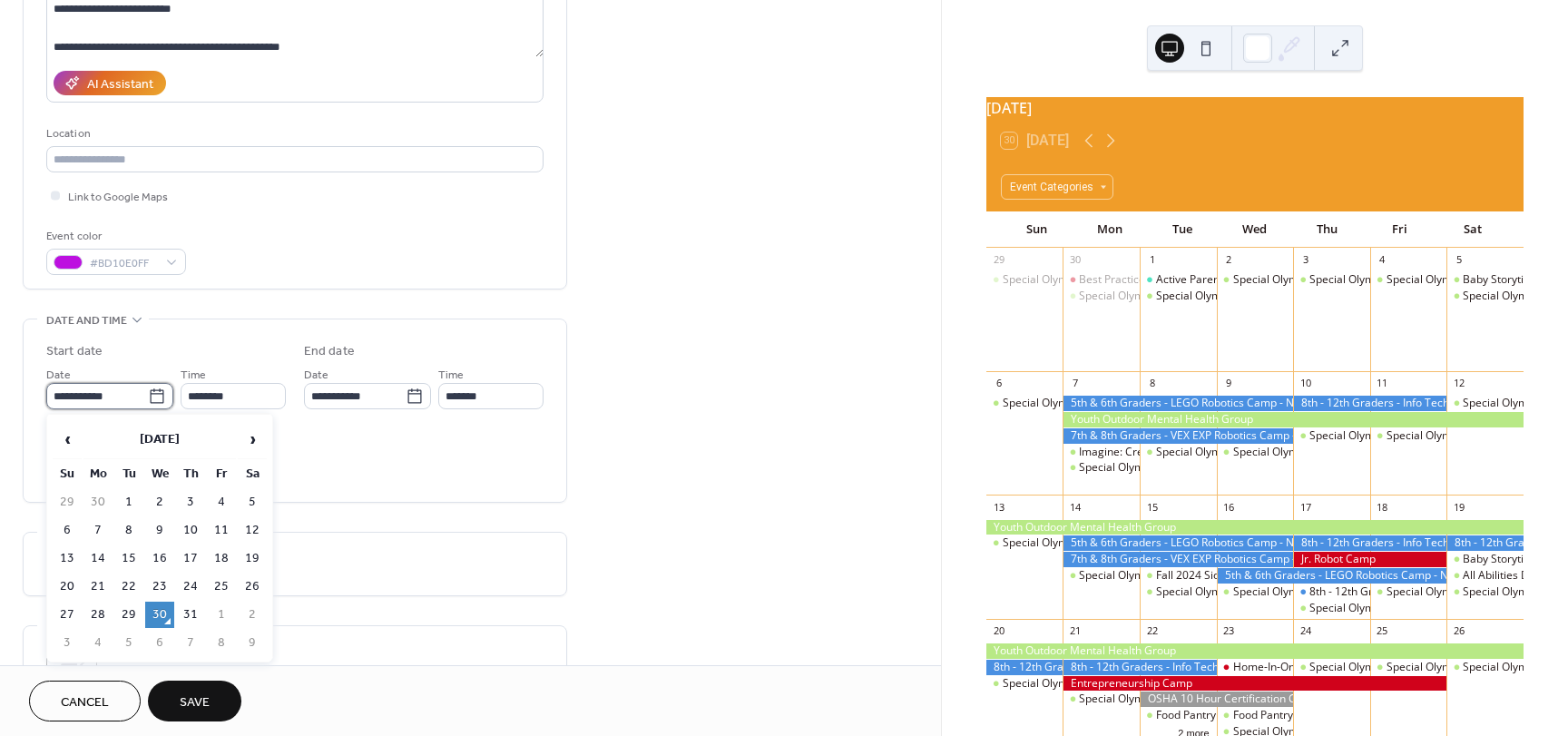 click on "**********" at bounding box center (97, 396) 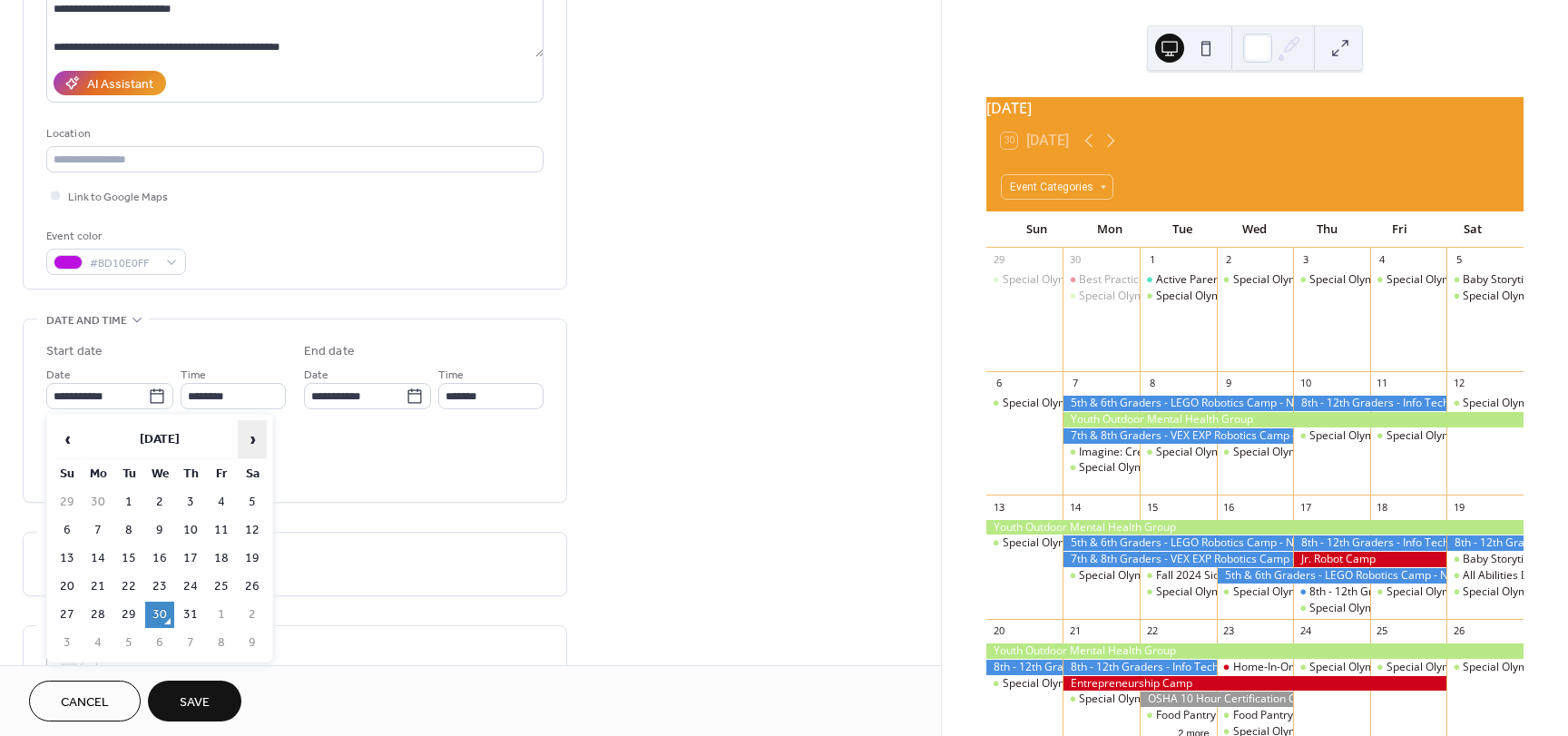 click on "›" at bounding box center (252, 439) 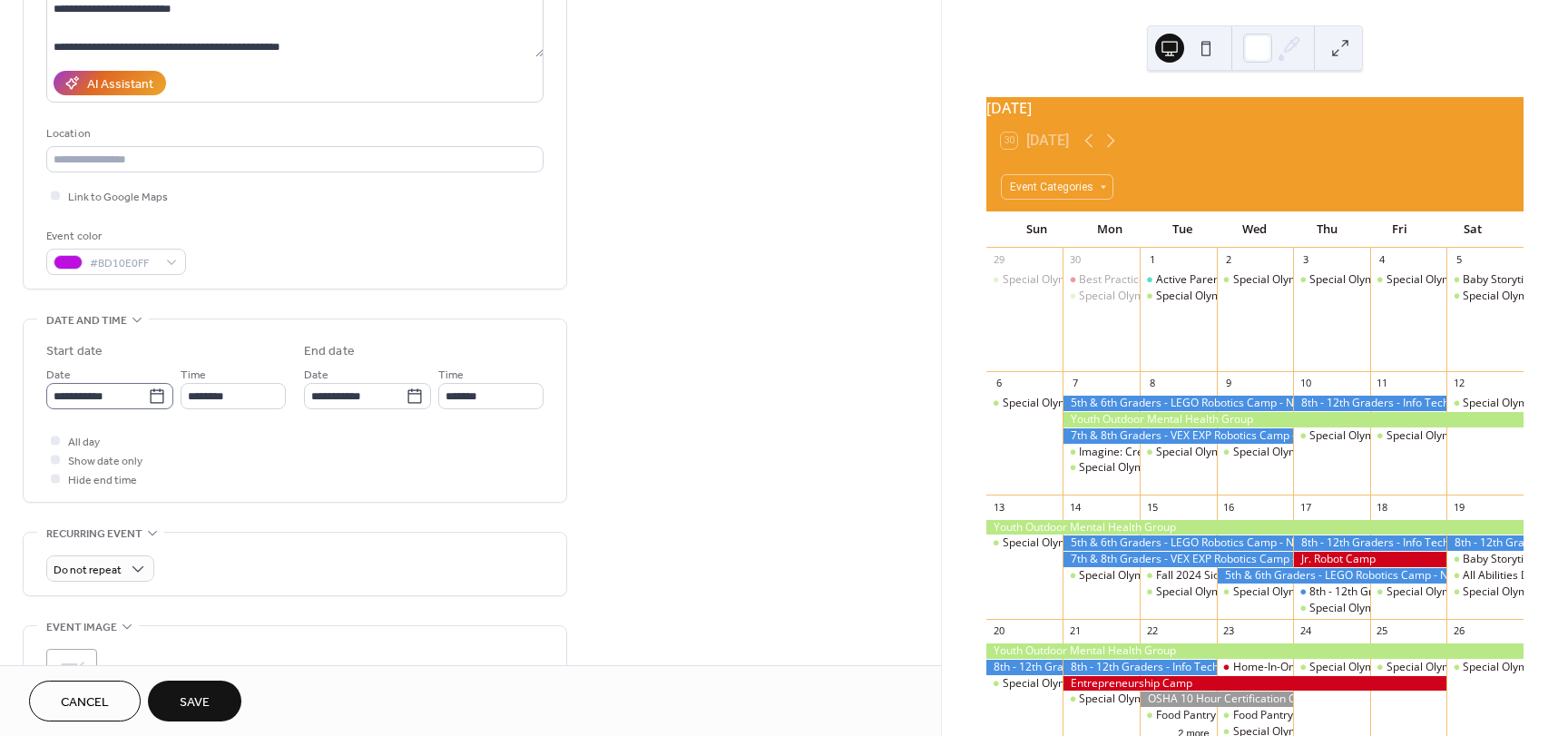 click 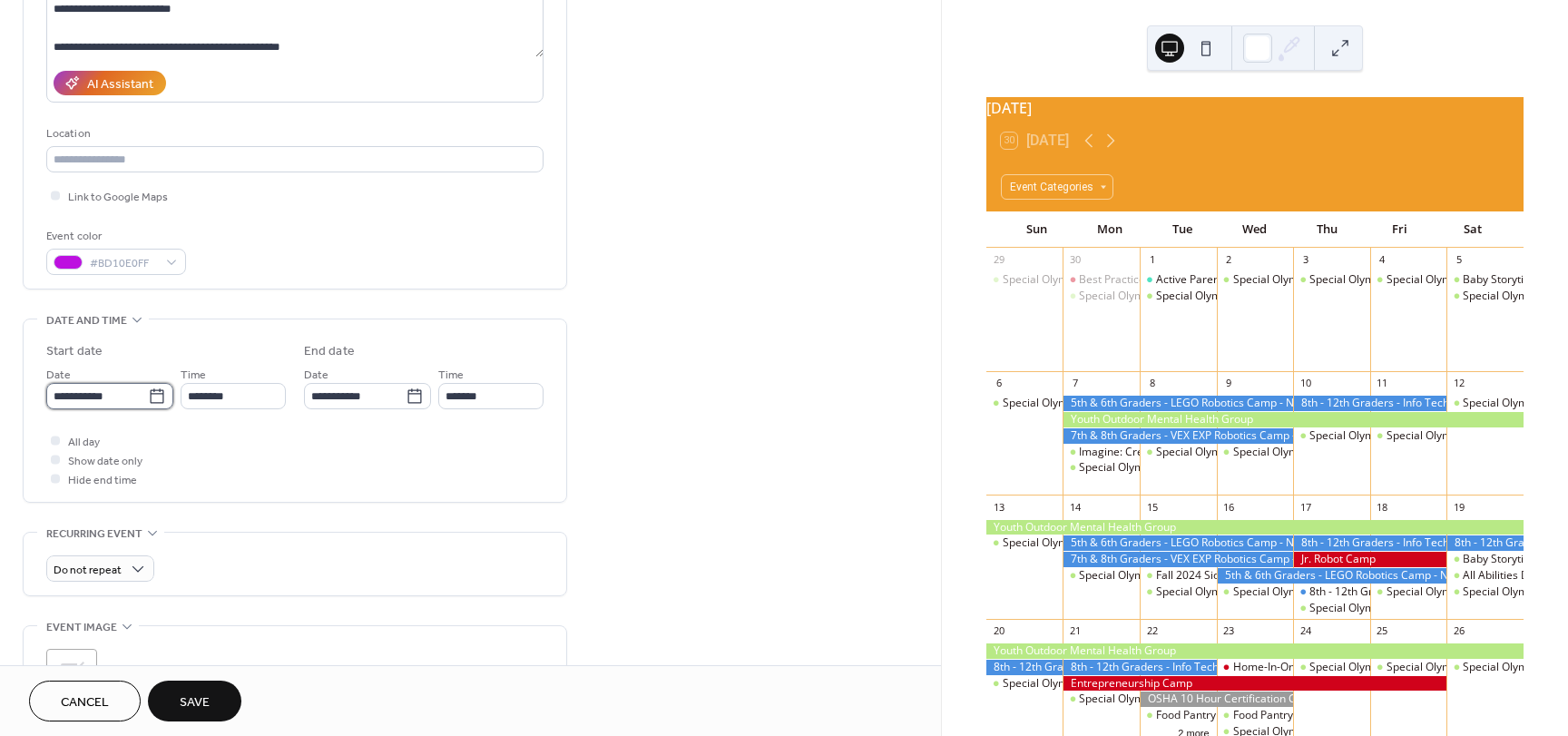 click on "**********" at bounding box center [97, 396] 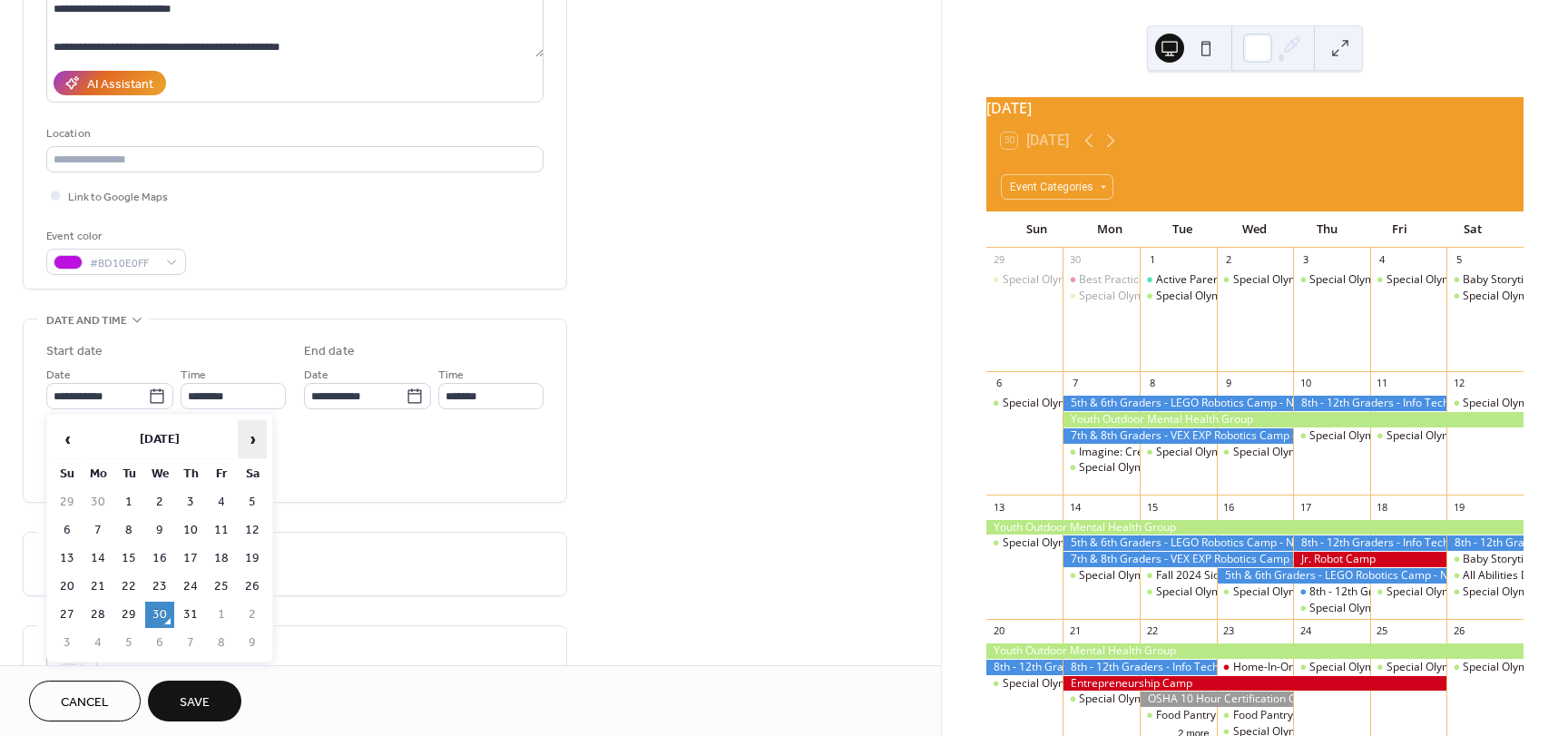 click on "›" at bounding box center (252, 439) 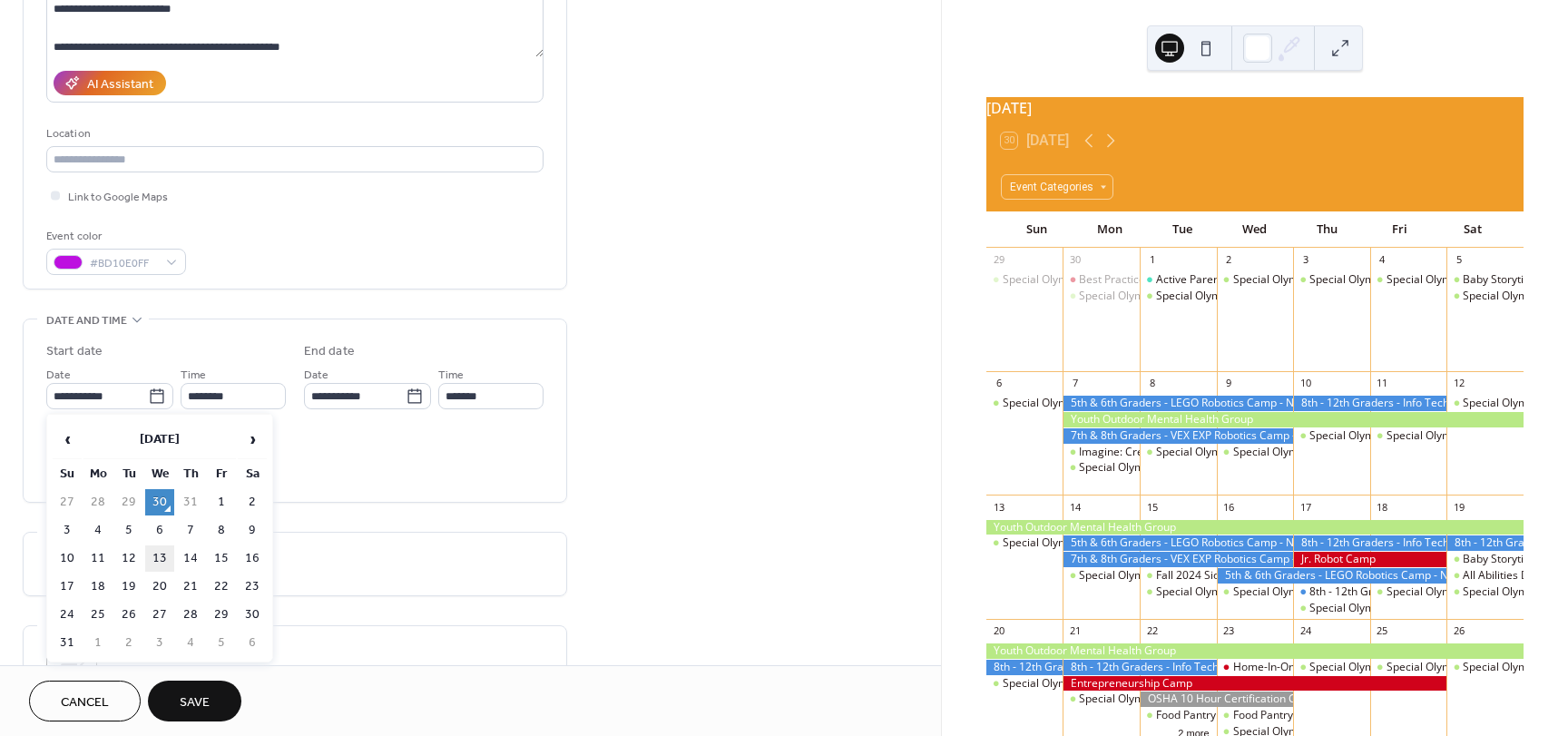 click on "13" at bounding box center (160, 558) 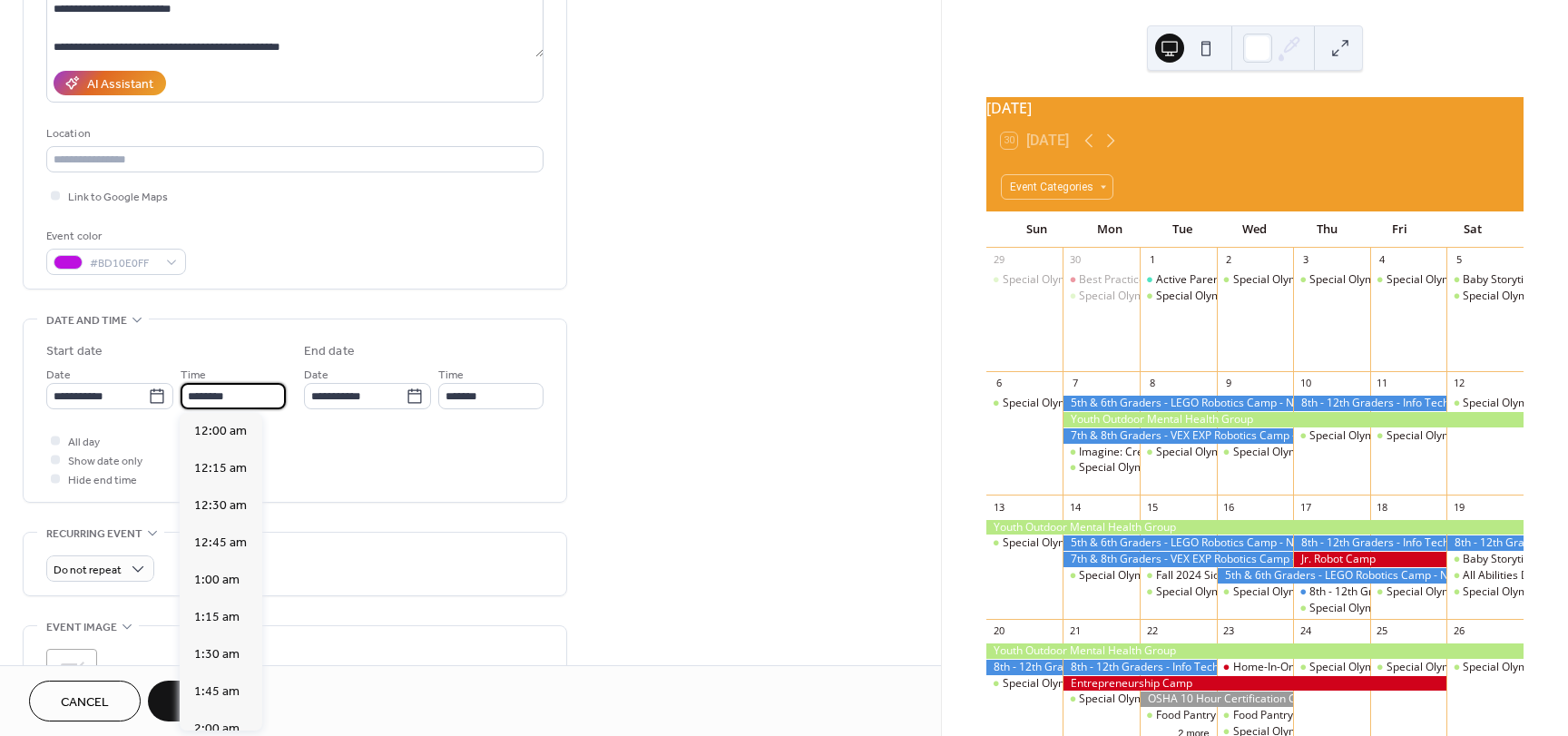 click on "********" at bounding box center [233, 396] 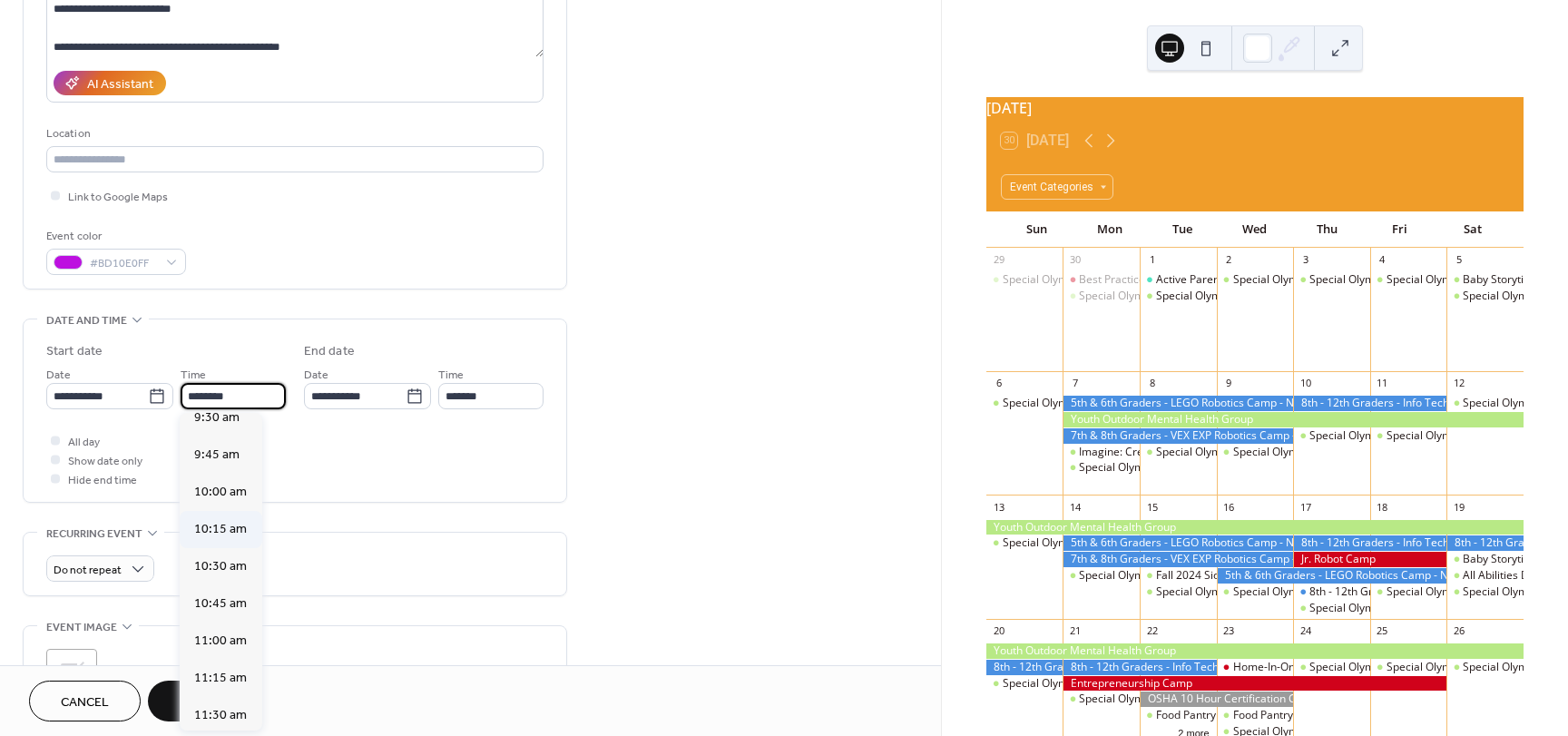 scroll, scrollTop: 1423, scrollLeft: 0, axis: vertical 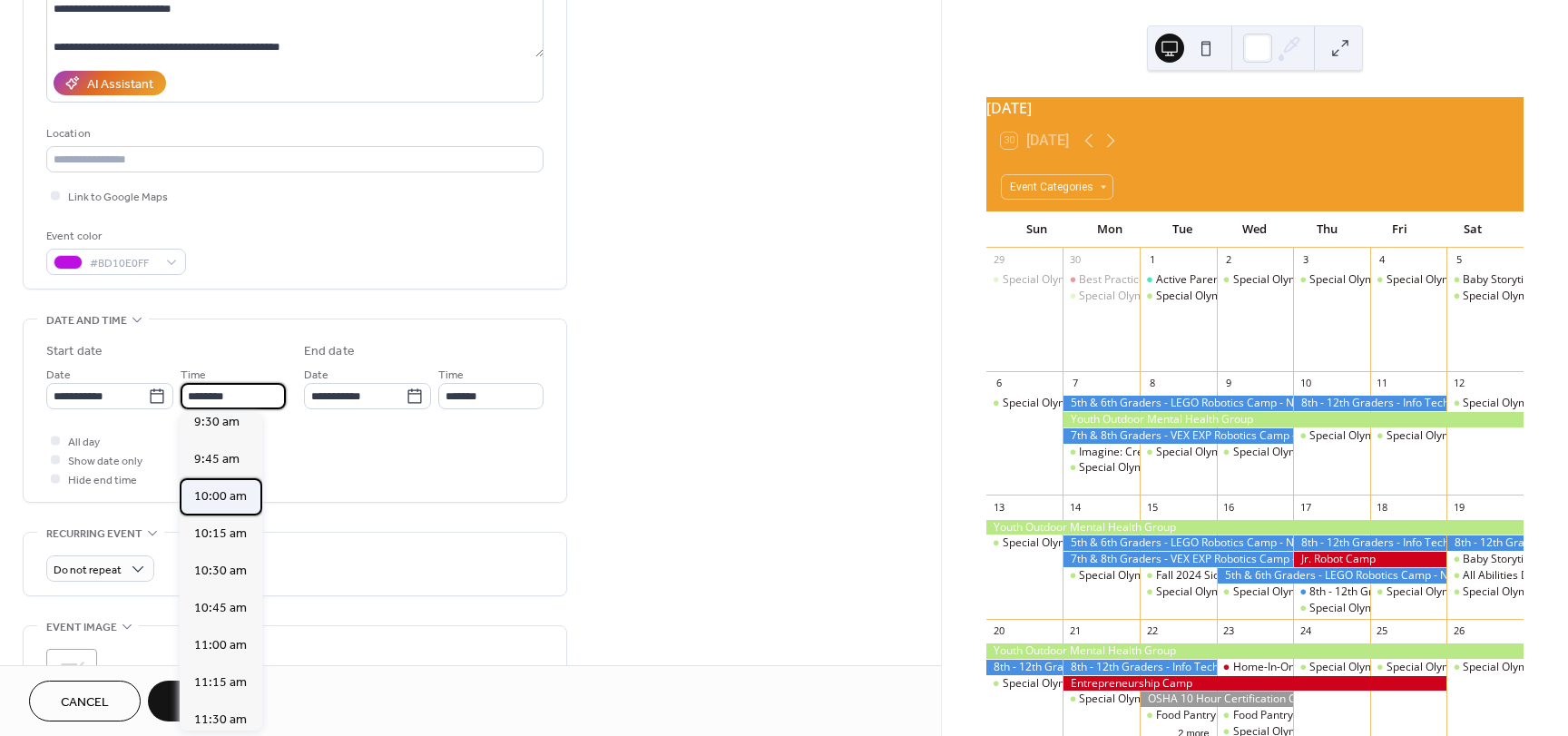 click on "10:00 am" at bounding box center [220, 496] 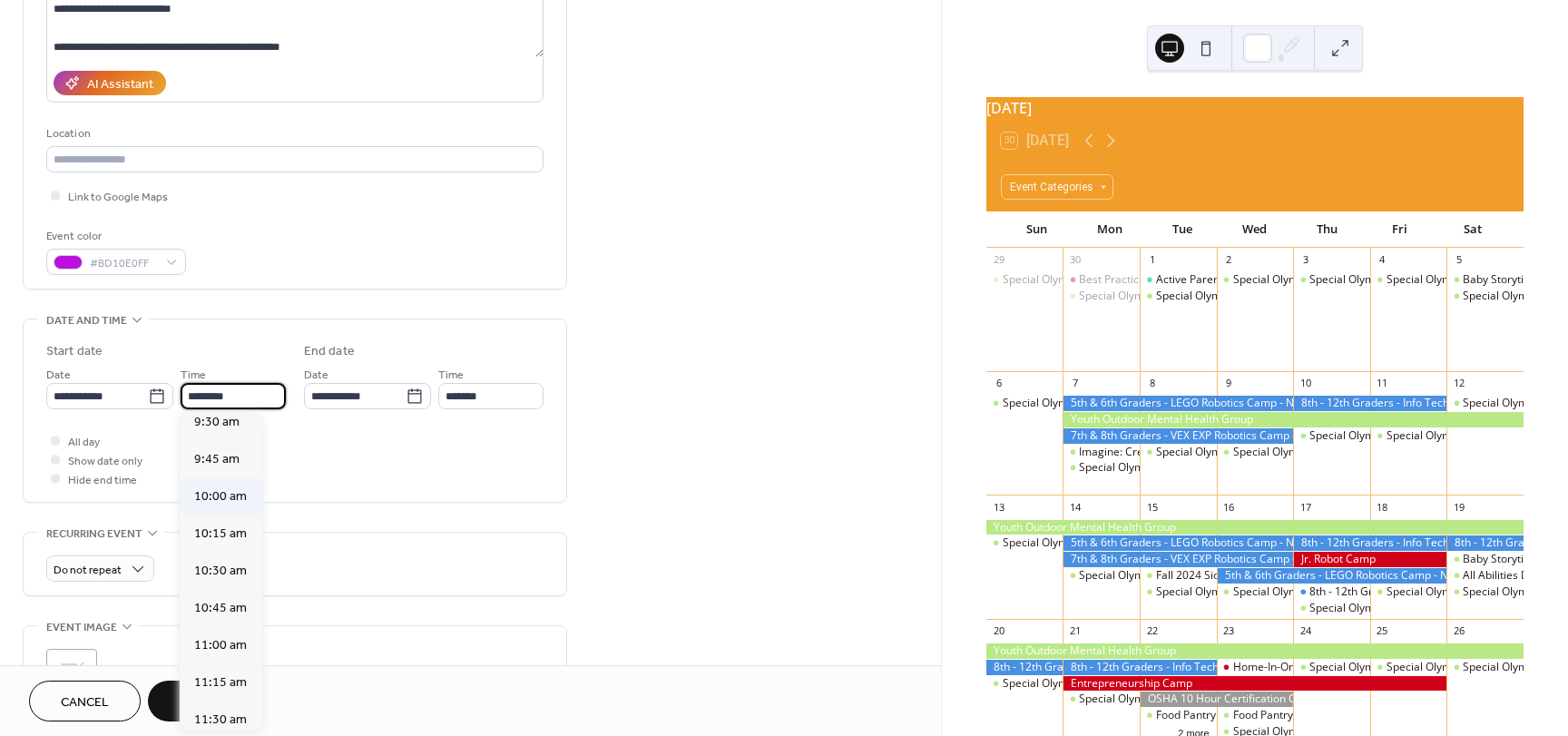 type on "********" 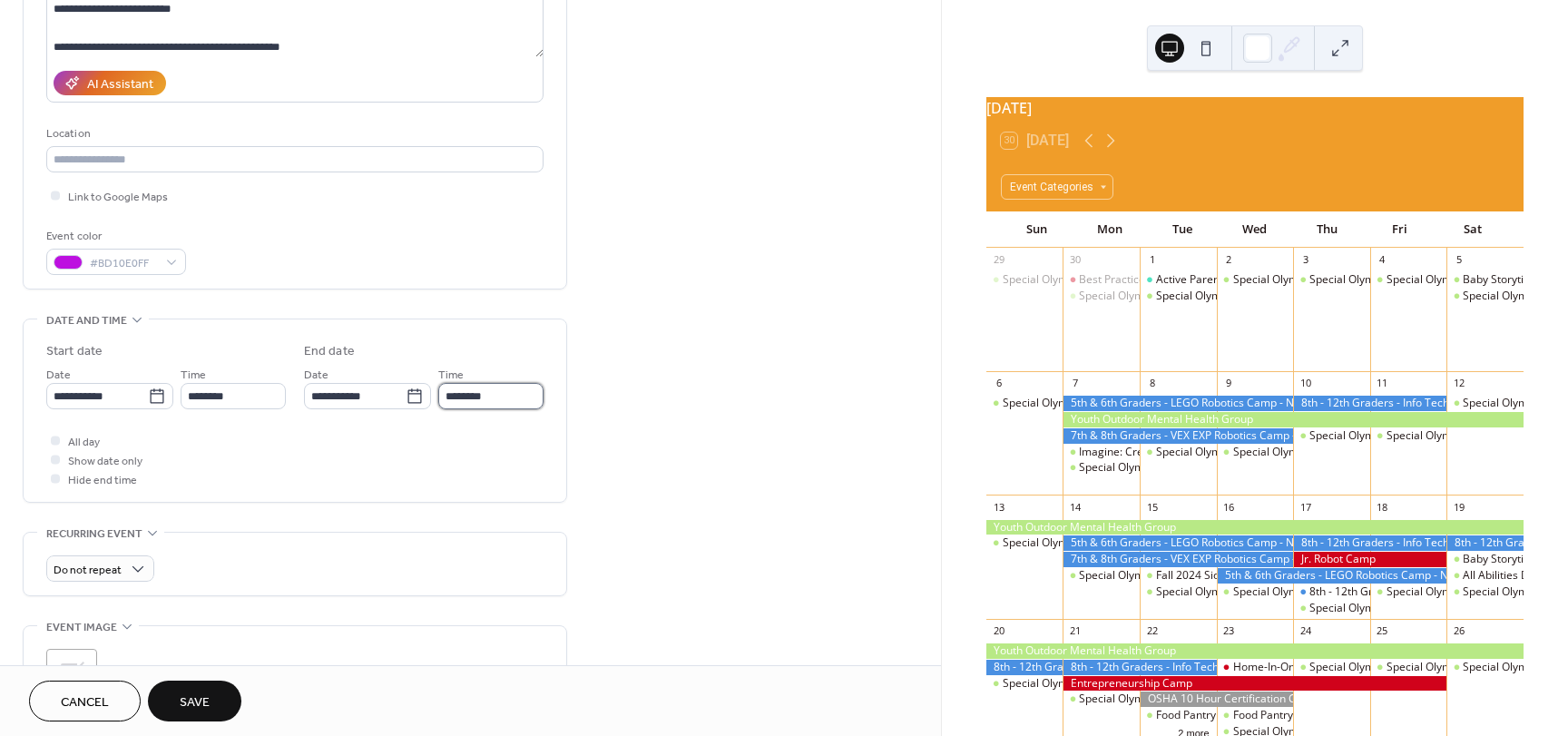 click on "********" at bounding box center (491, 396) 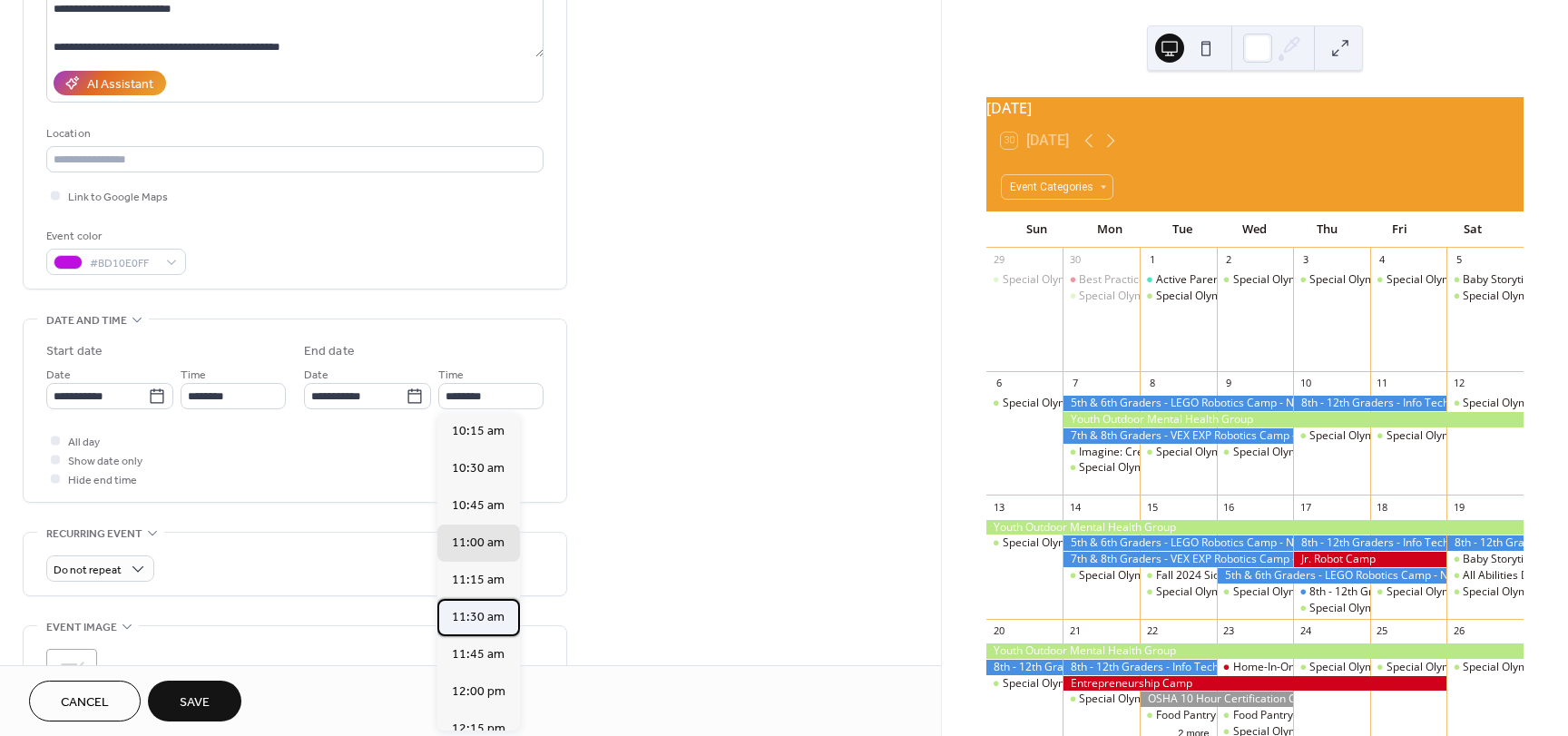 click on "11:30 am" at bounding box center (478, 617) 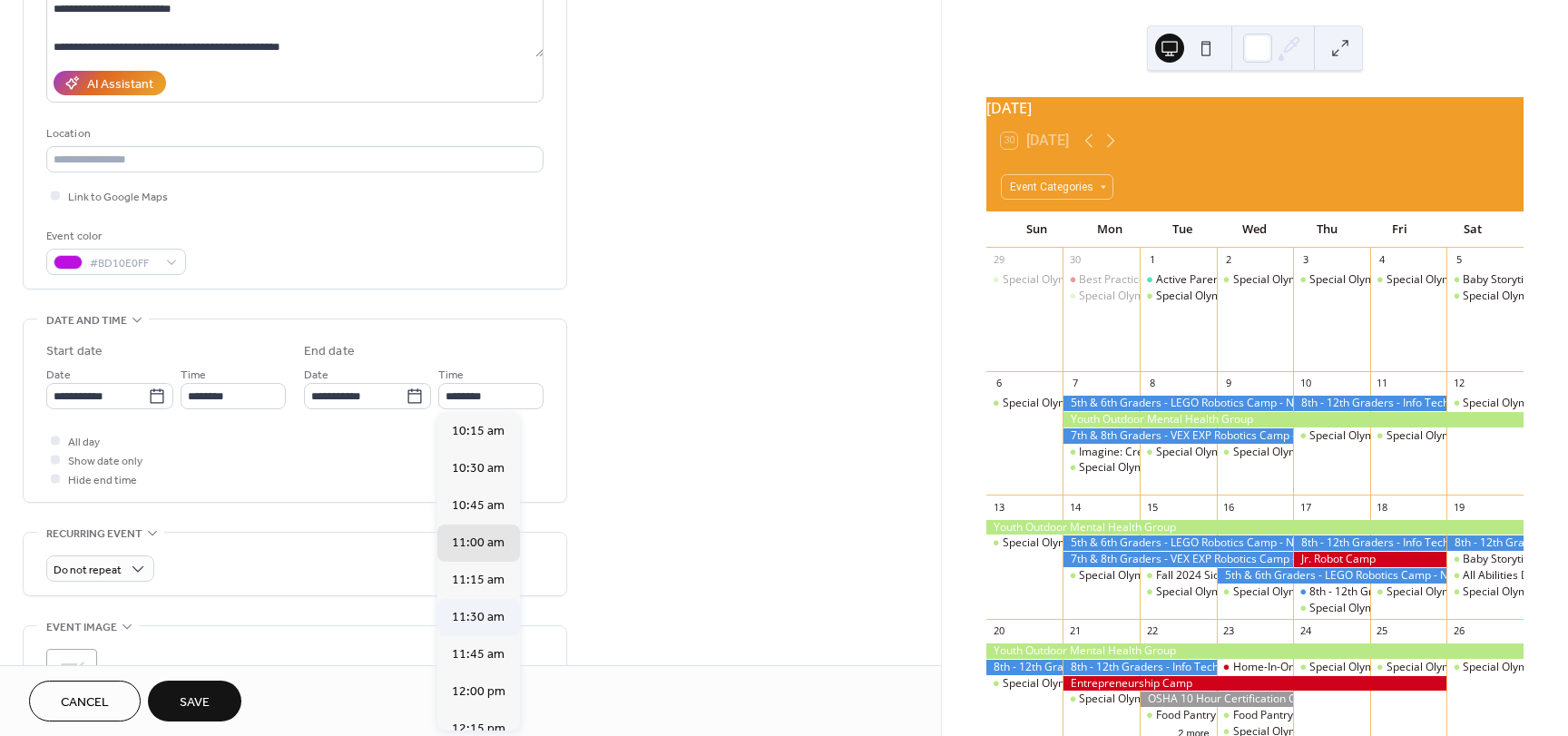 type on "********" 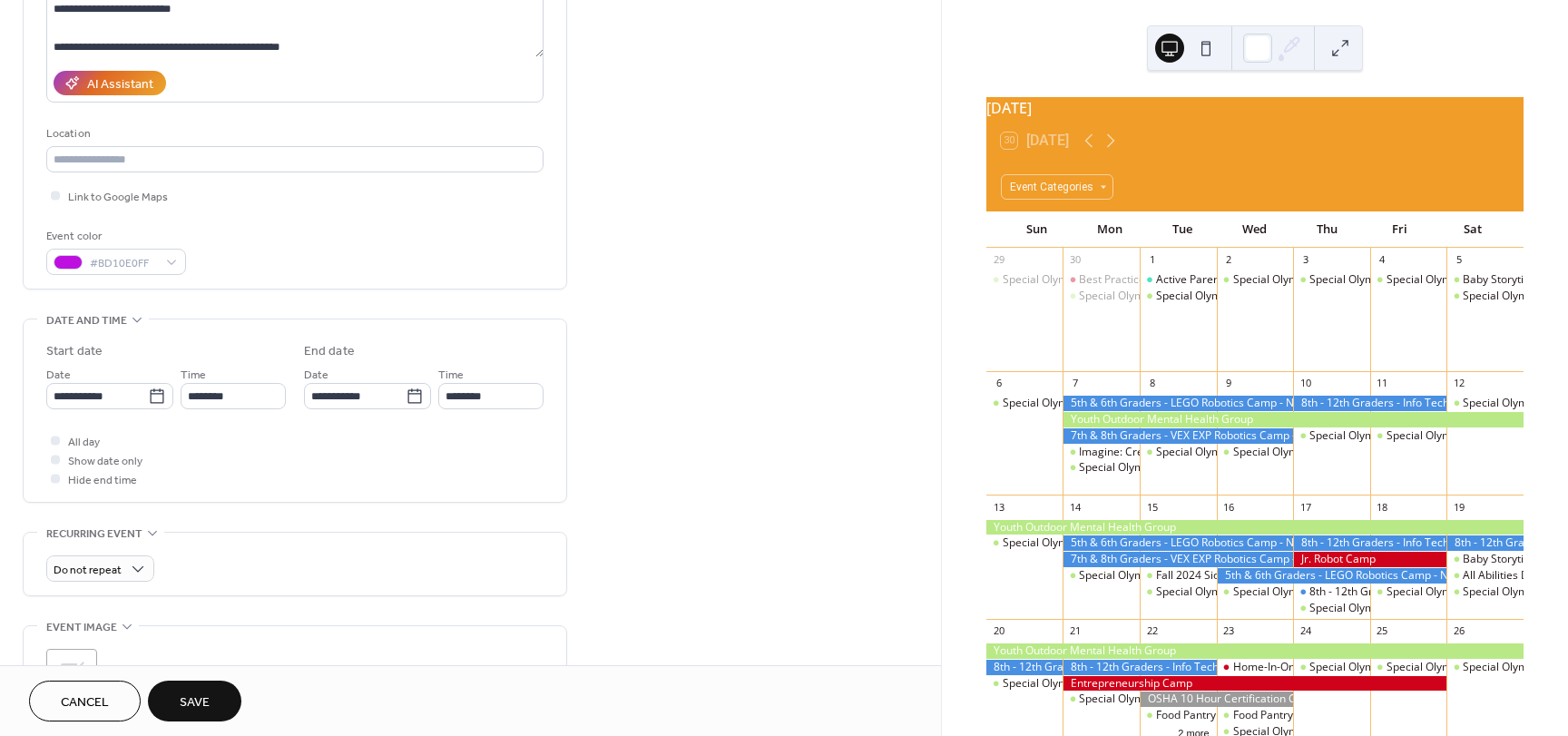 click on "**********" at bounding box center (470, 539) 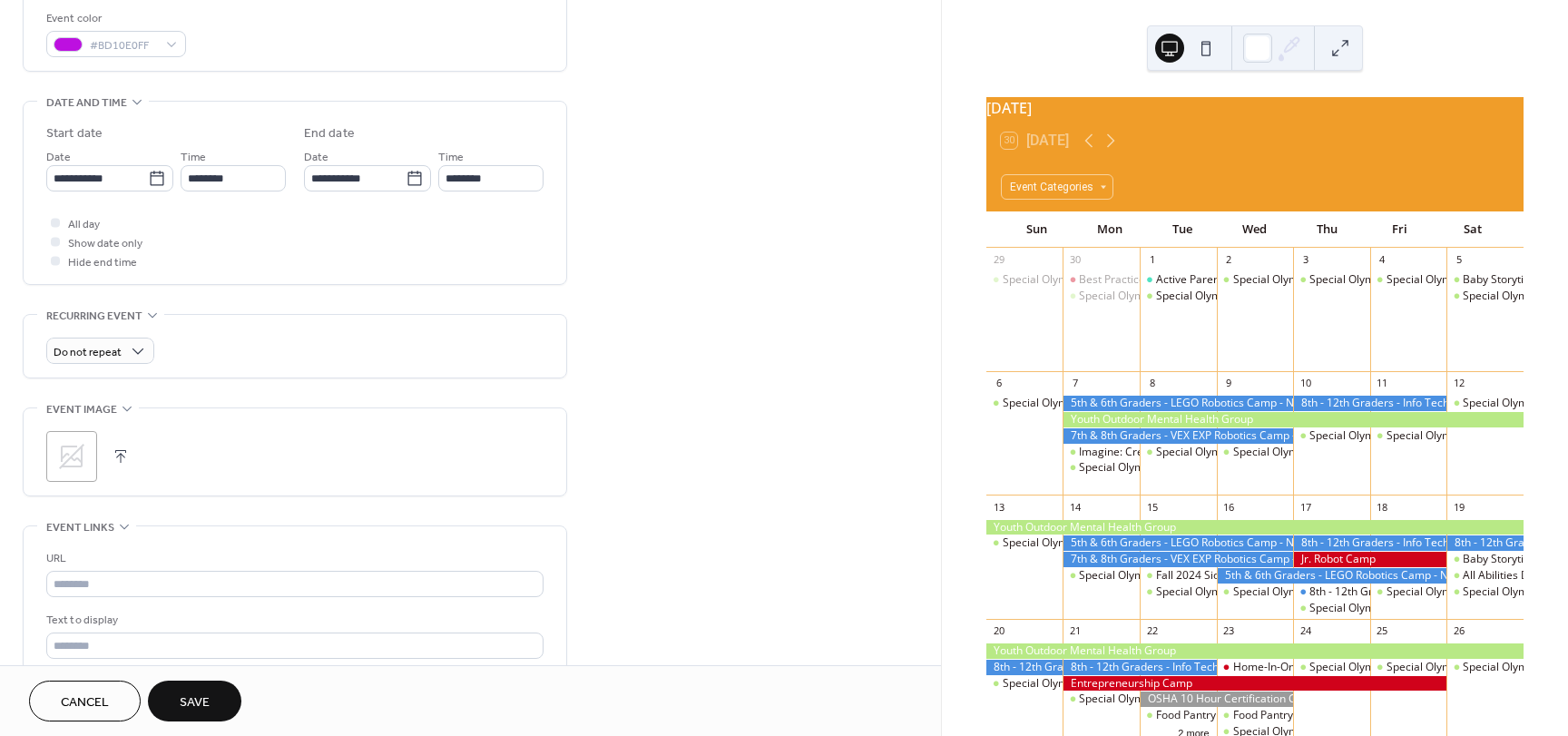scroll, scrollTop: 545, scrollLeft: 0, axis: vertical 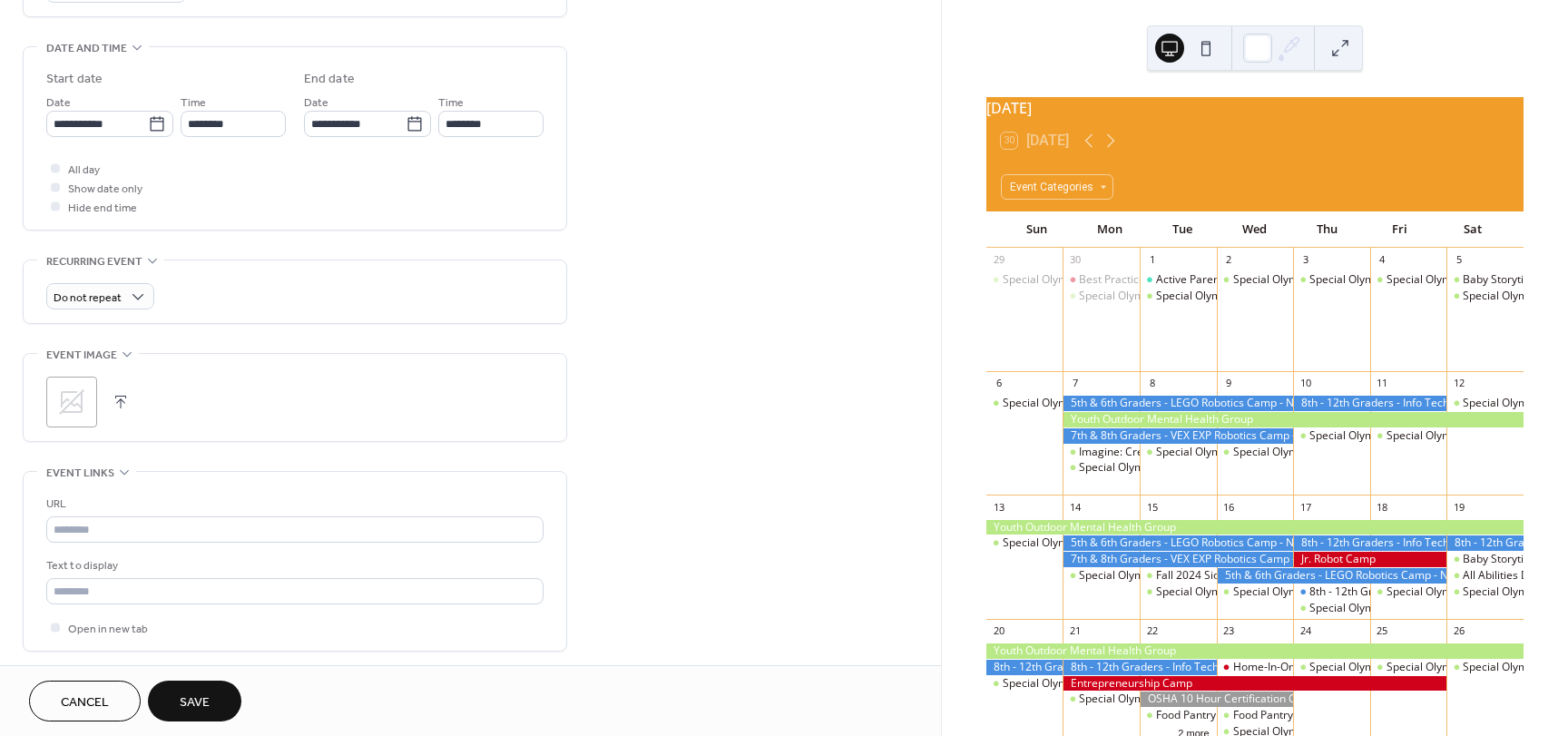 click at bounding box center (121, 402) 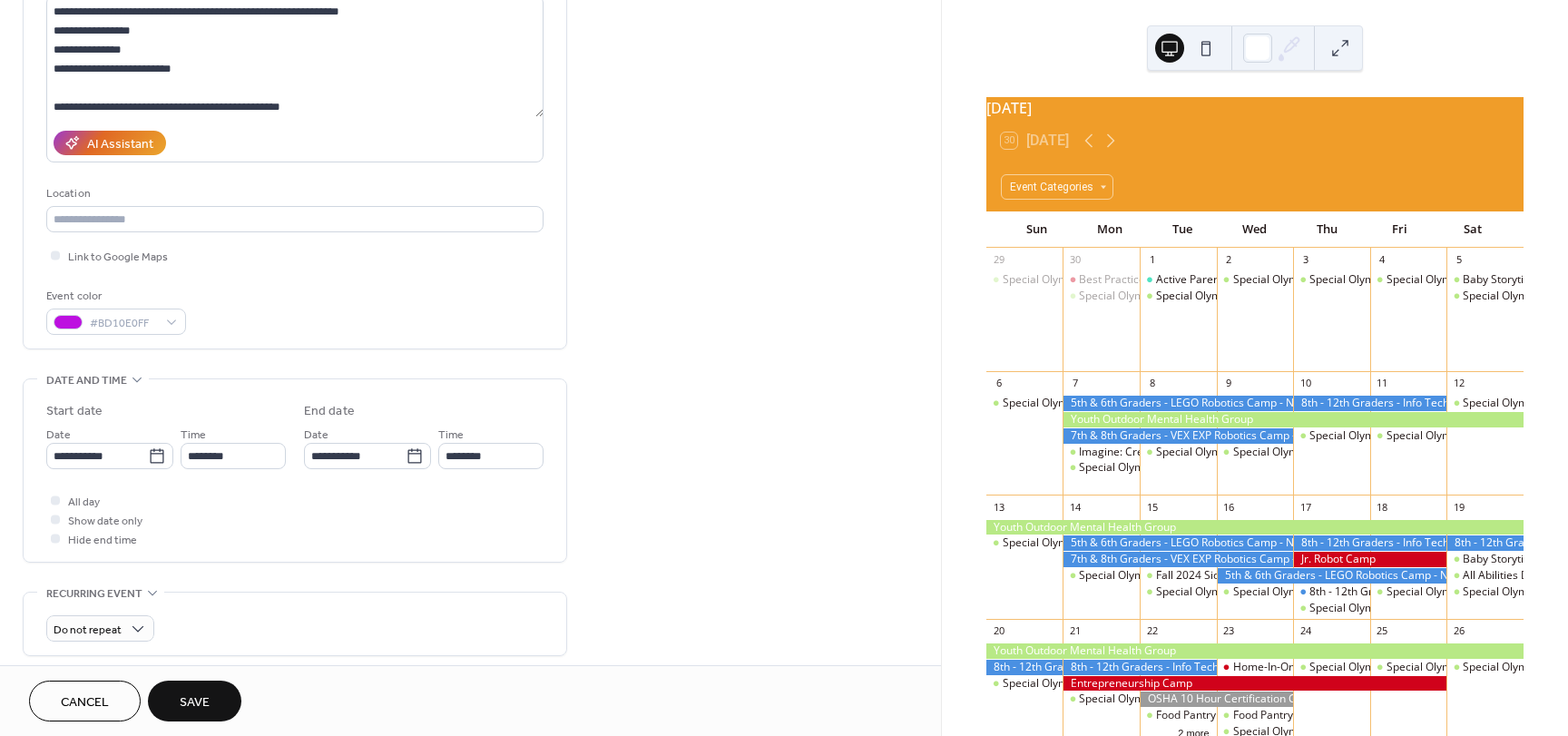 scroll, scrollTop: 91, scrollLeft: 0, axis: vertical 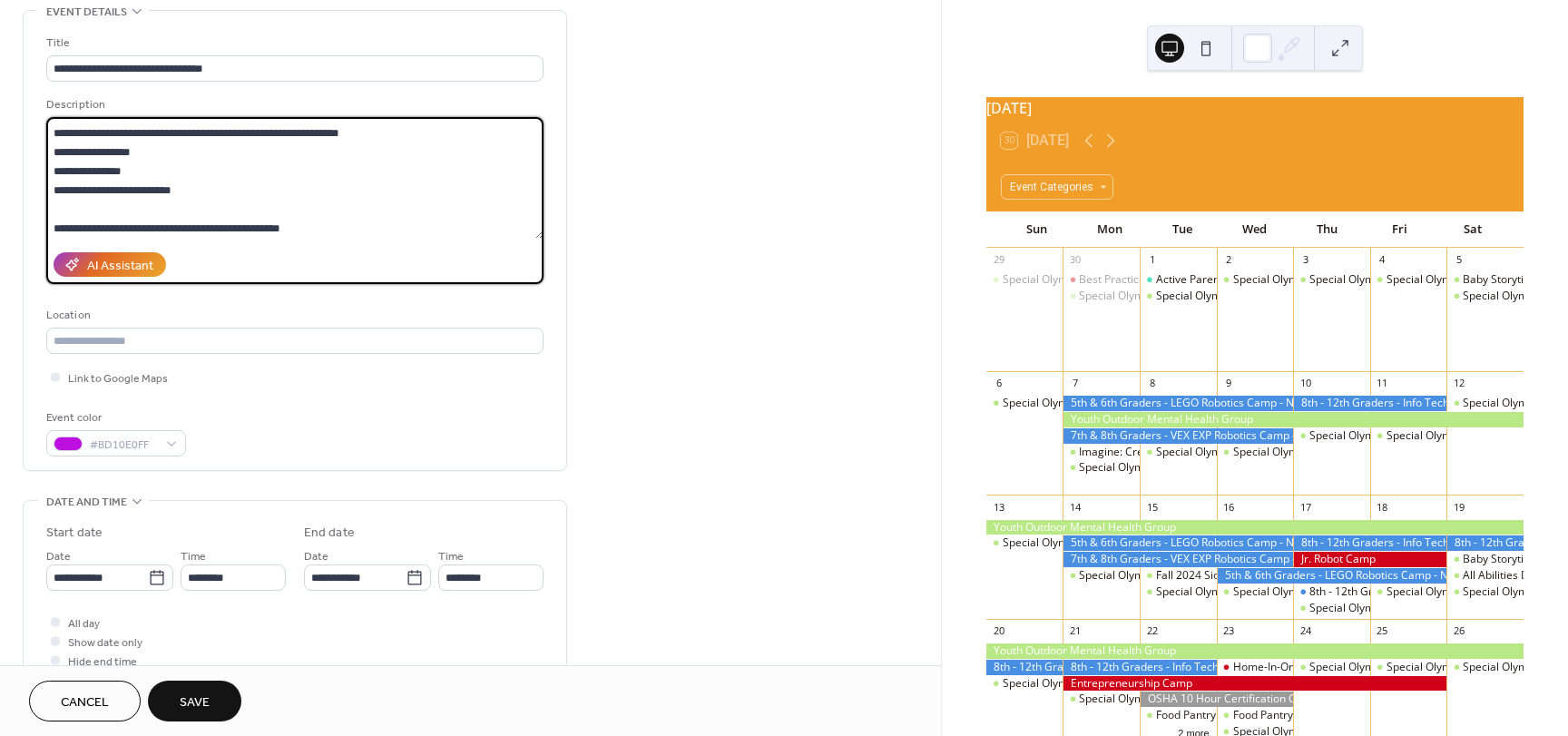click on "**********" at bounding box center [295, 178] 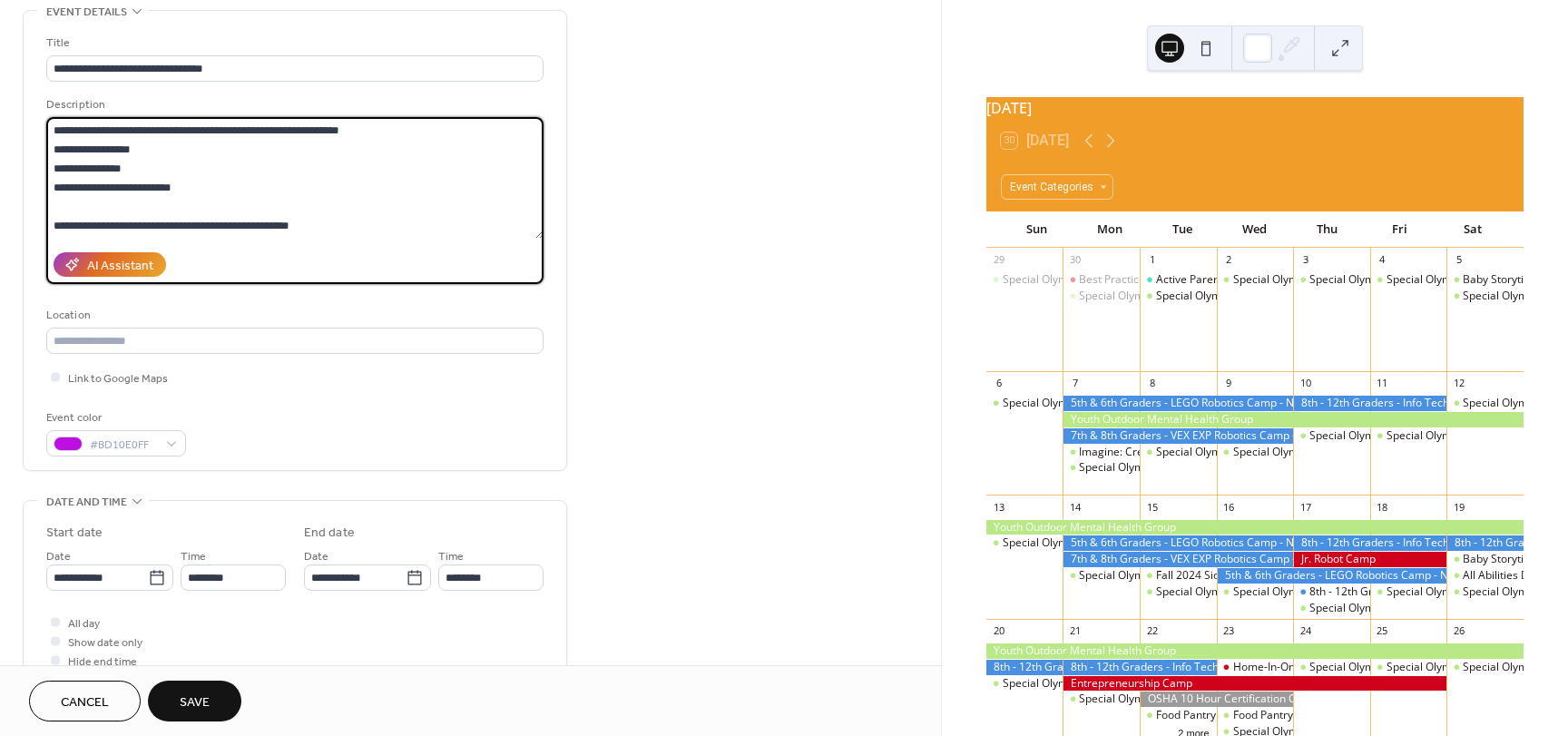 scroll, scrollTop: 74, scrollLeft: 0, axis: vertical 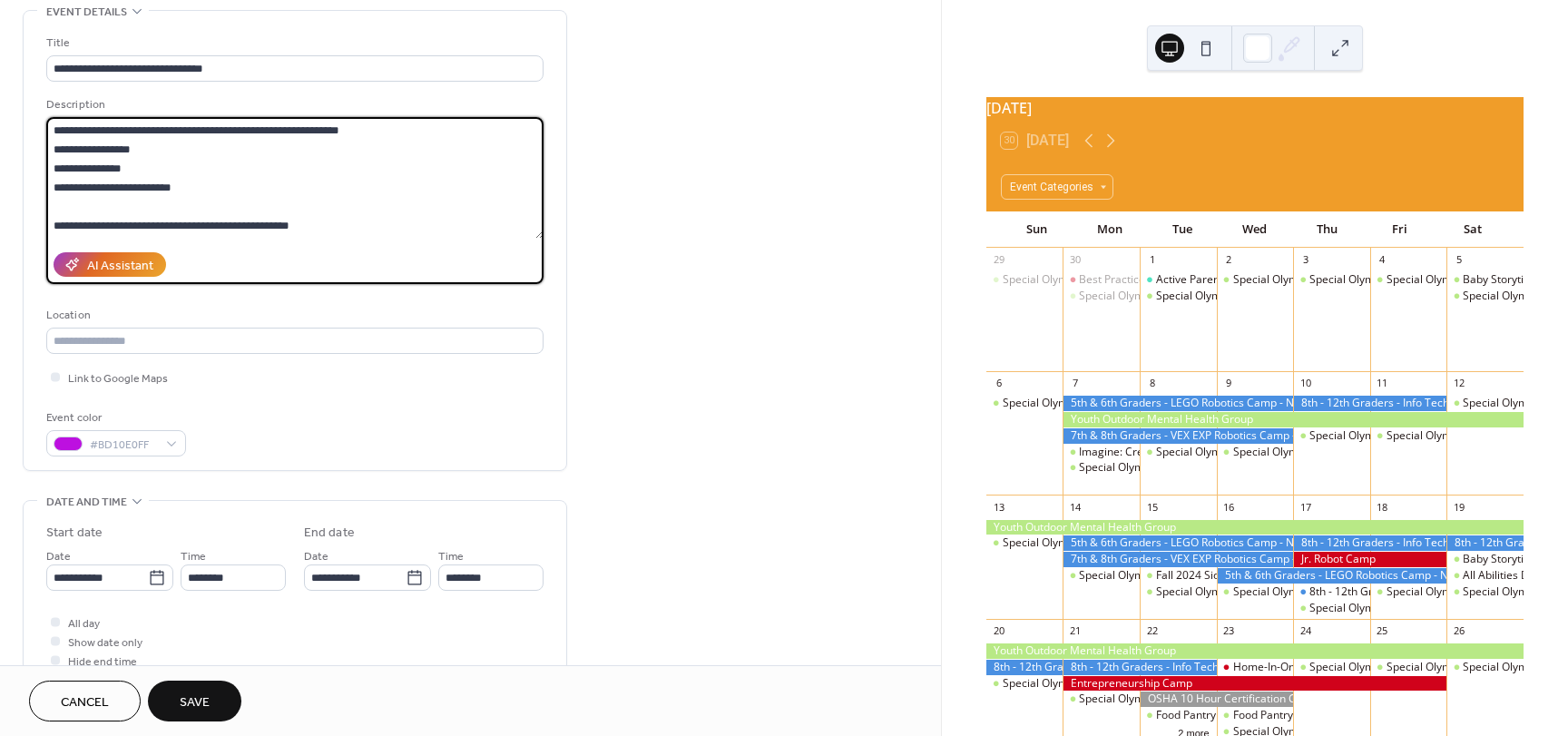 paste on "**********" 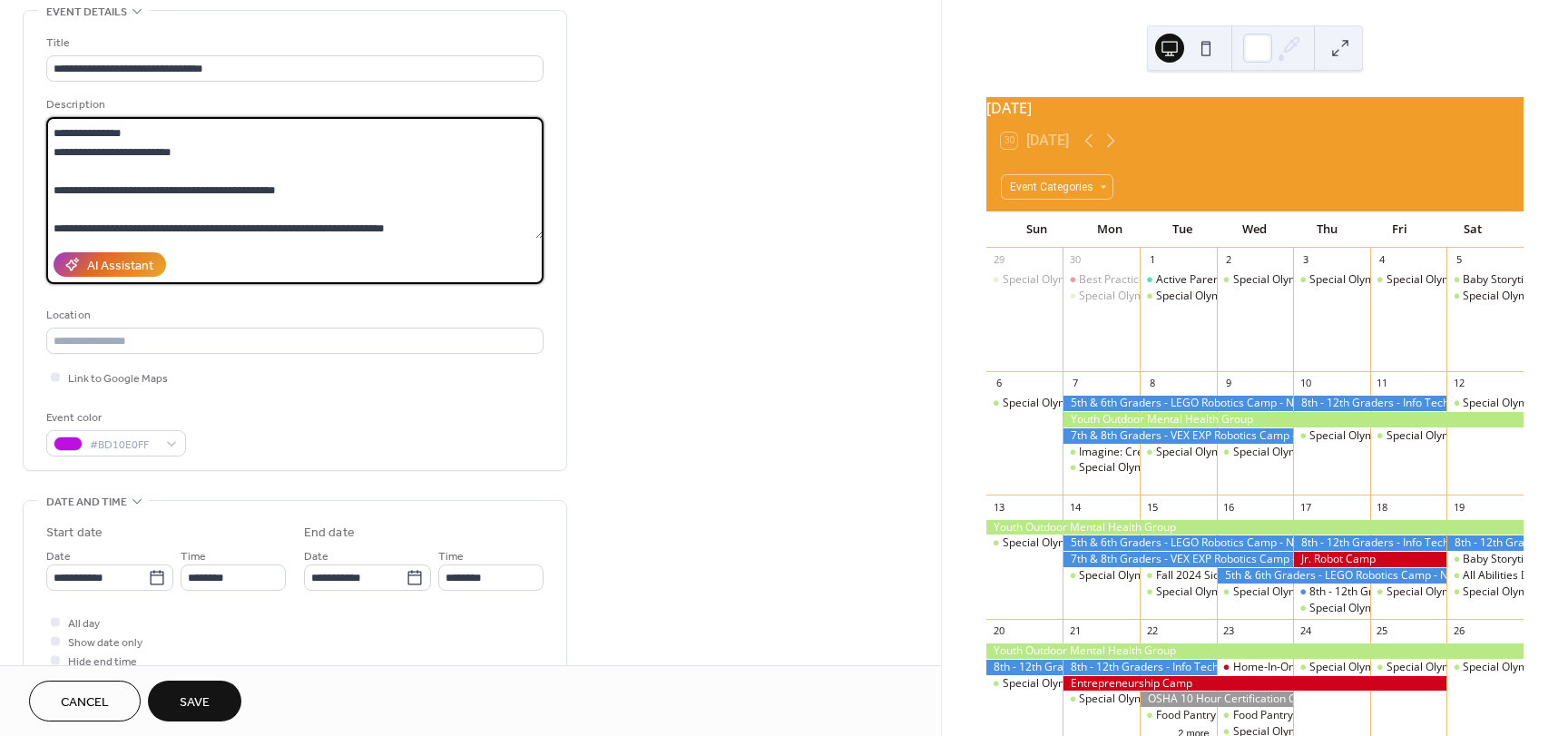 click on "**********" at bounding box center [295, 178] 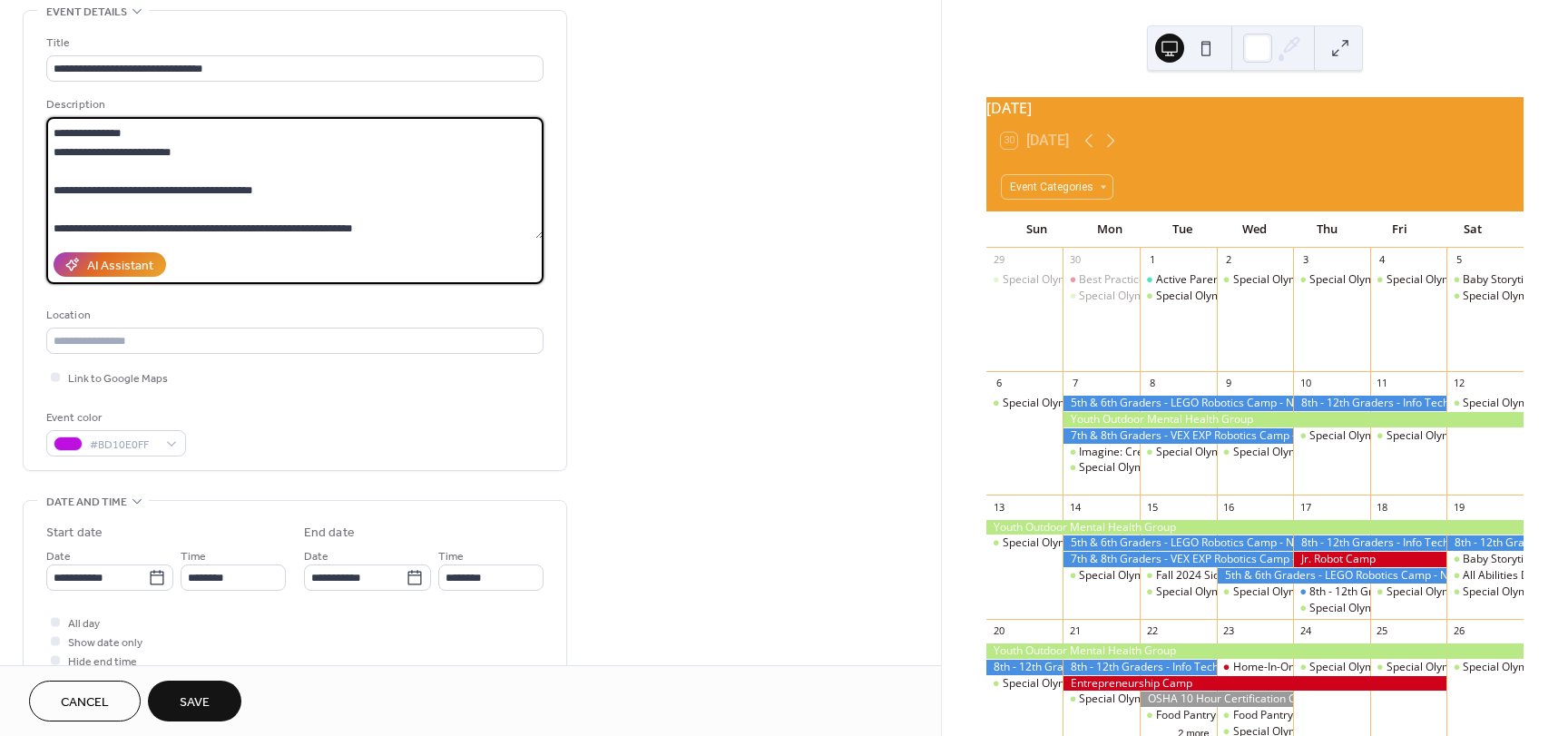click on "**********" at bounding box center (295, 178) 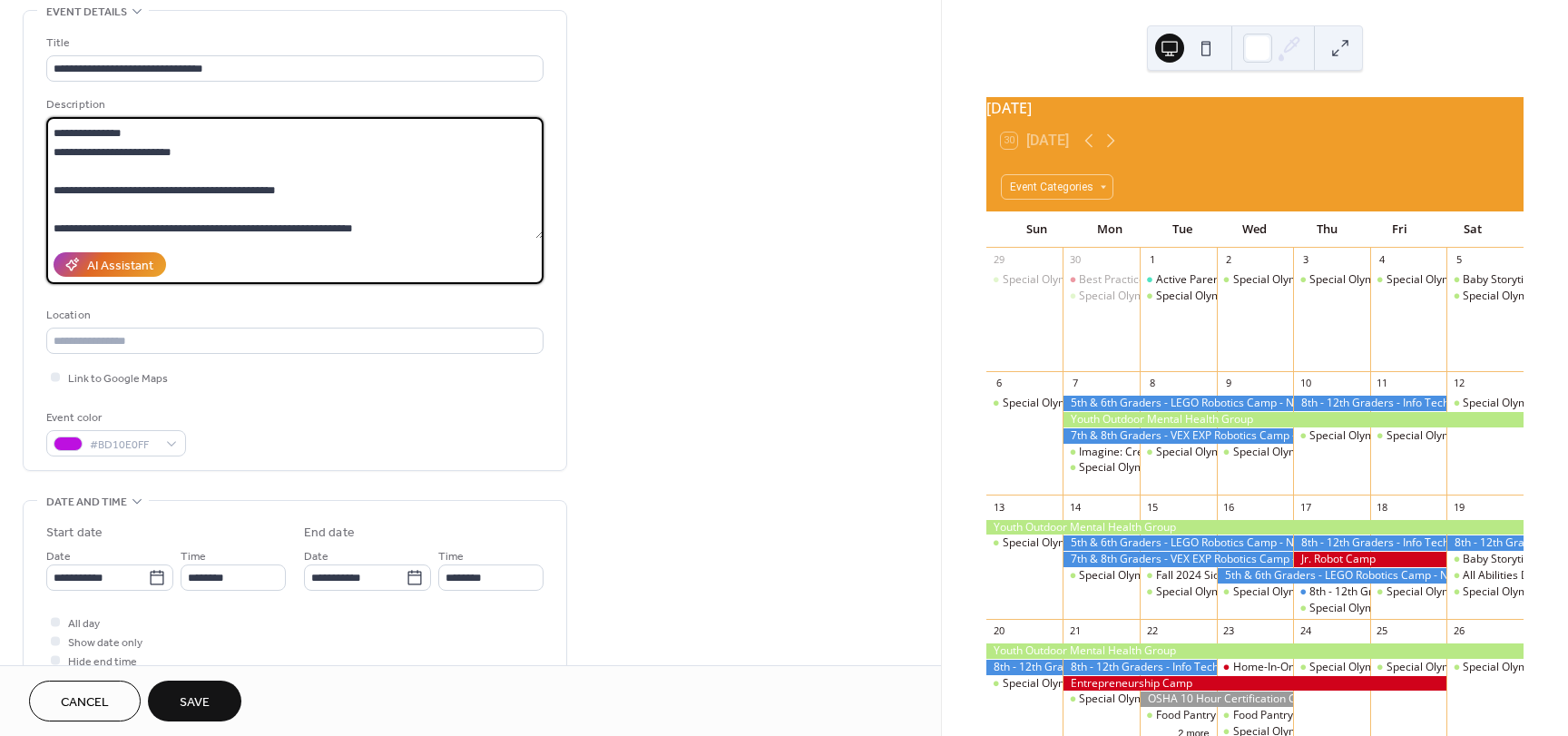 type on "**********" 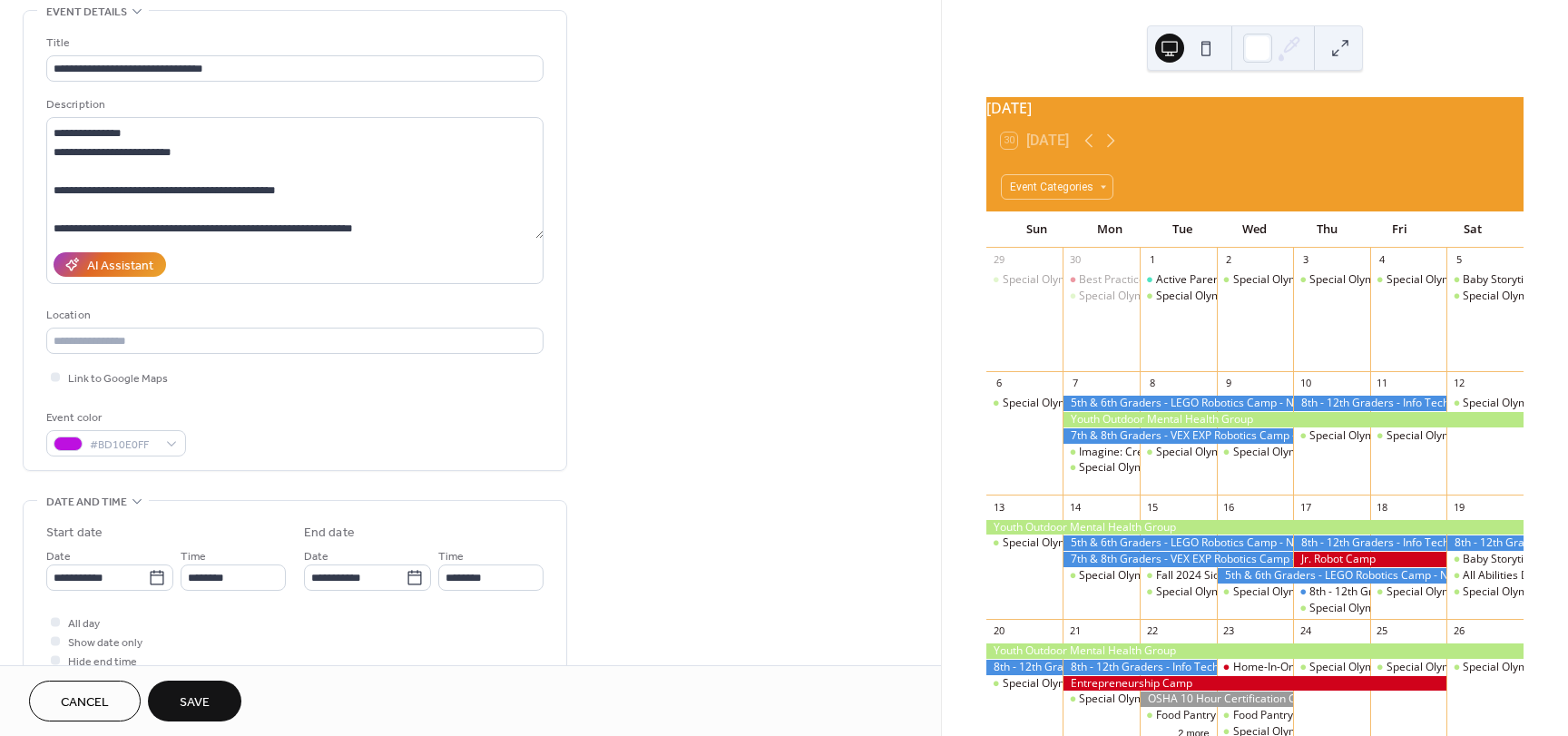 click on "Save" at bounding box center [194, 702] 